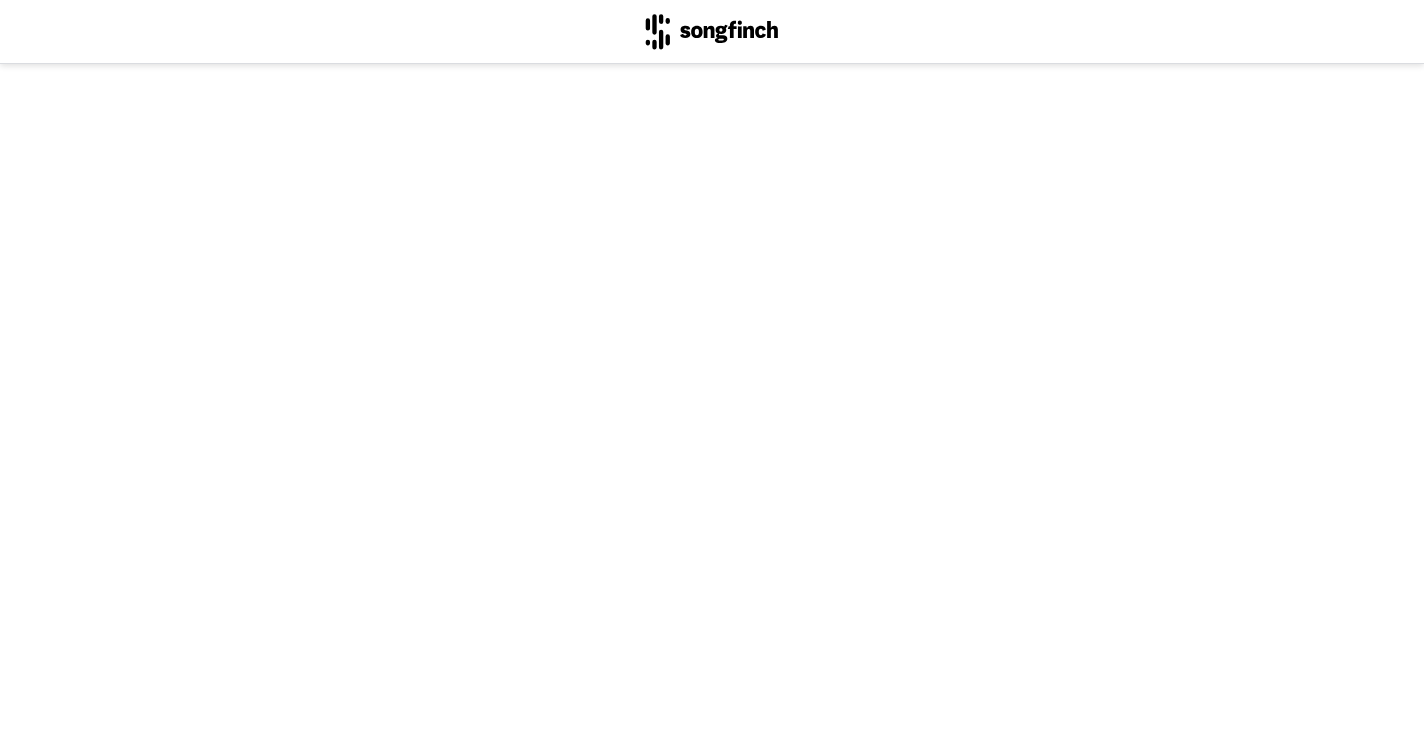 scroll, scrollTop: 0, scrollLeft: 0, axis: both 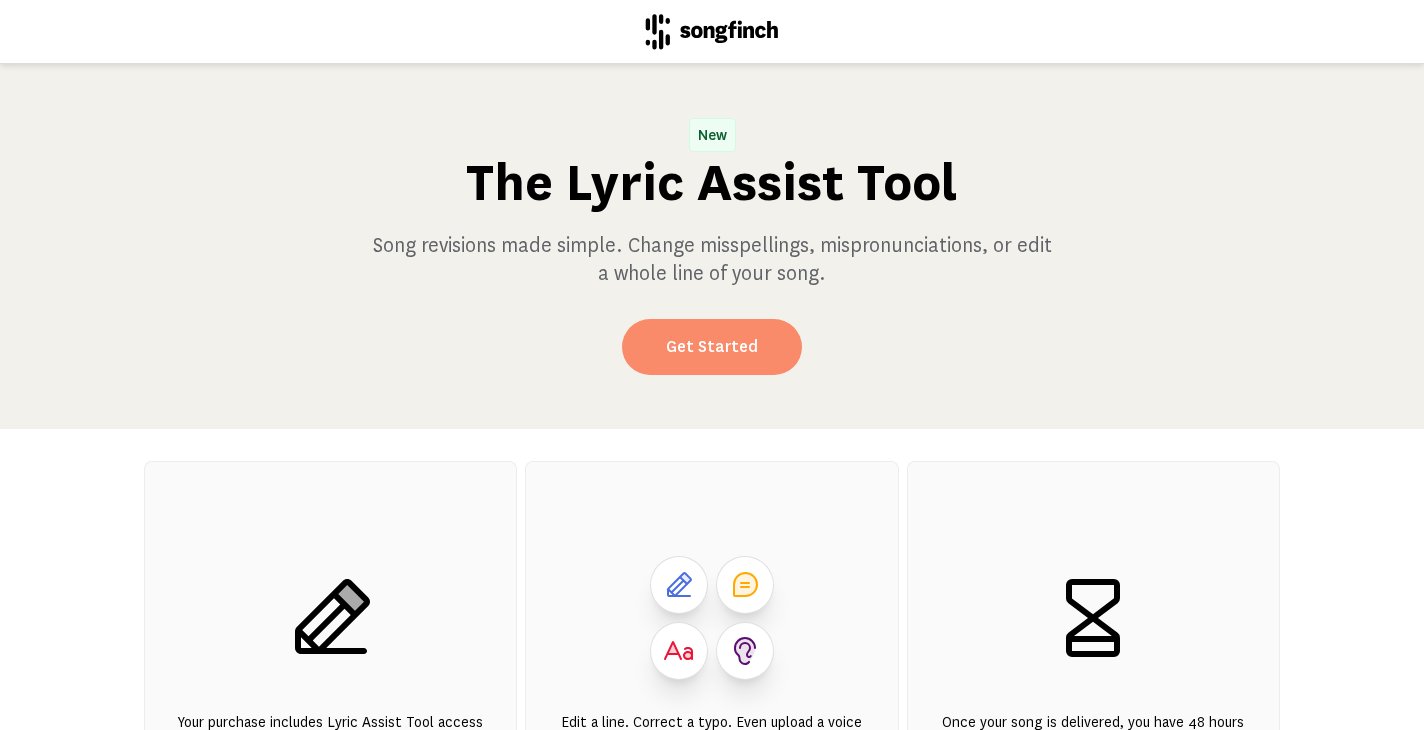 click on "Get Started" at bounding box center [712, 347] 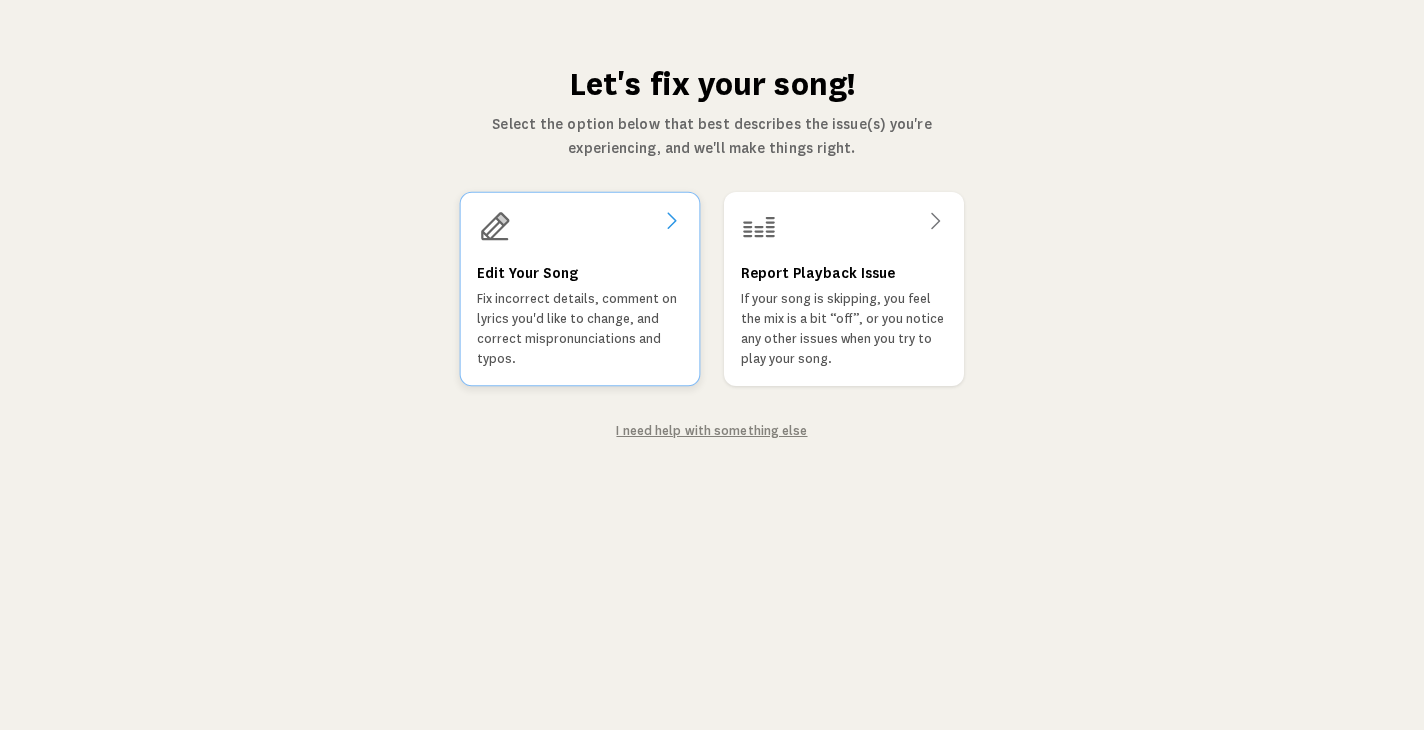 click on "Fix incorrect details, comment on lyrics you'd like to change, and correct mispronunciations and typos." at bounding box center (580, 329) 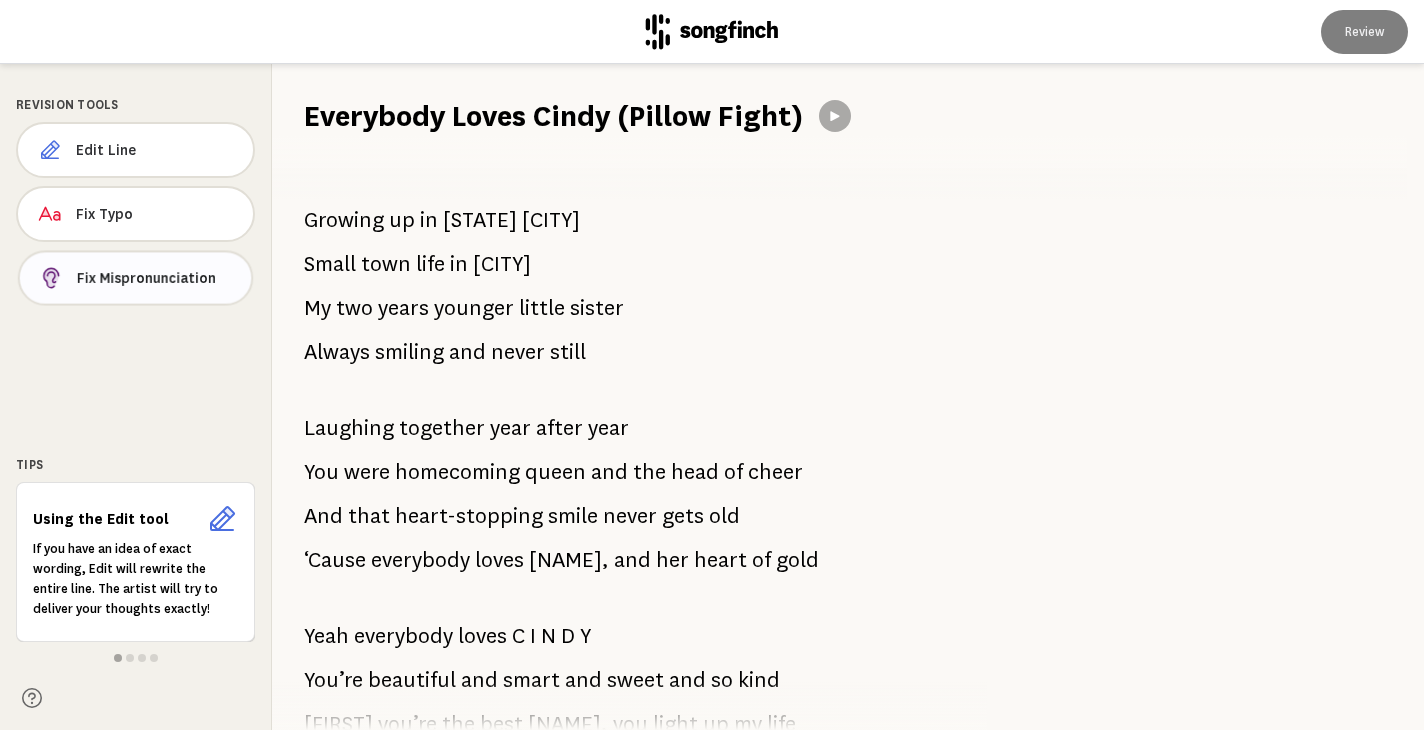 click on "Fix Mispronunciation" at bounding box center (156, 278) 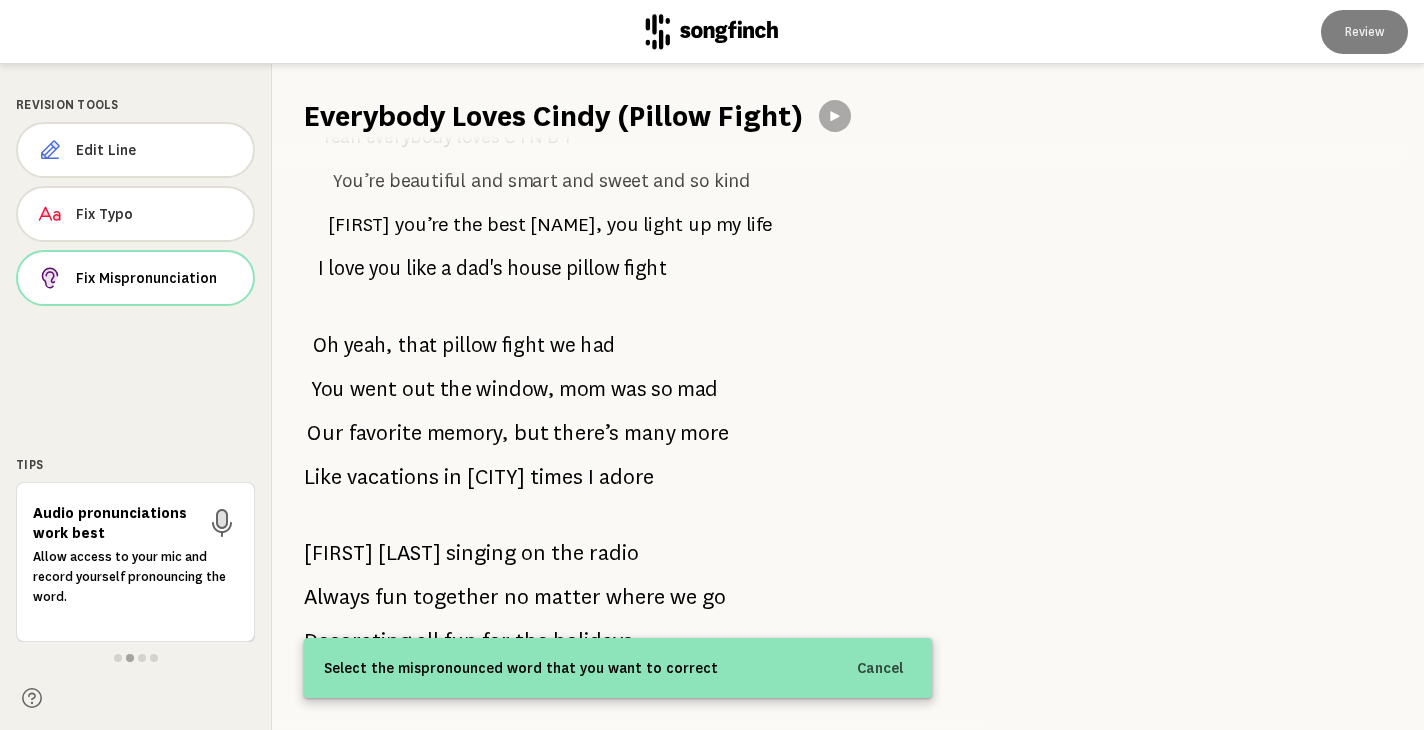 scroll, scrollTop: 497, scrollLeft: 0, axis: vertical 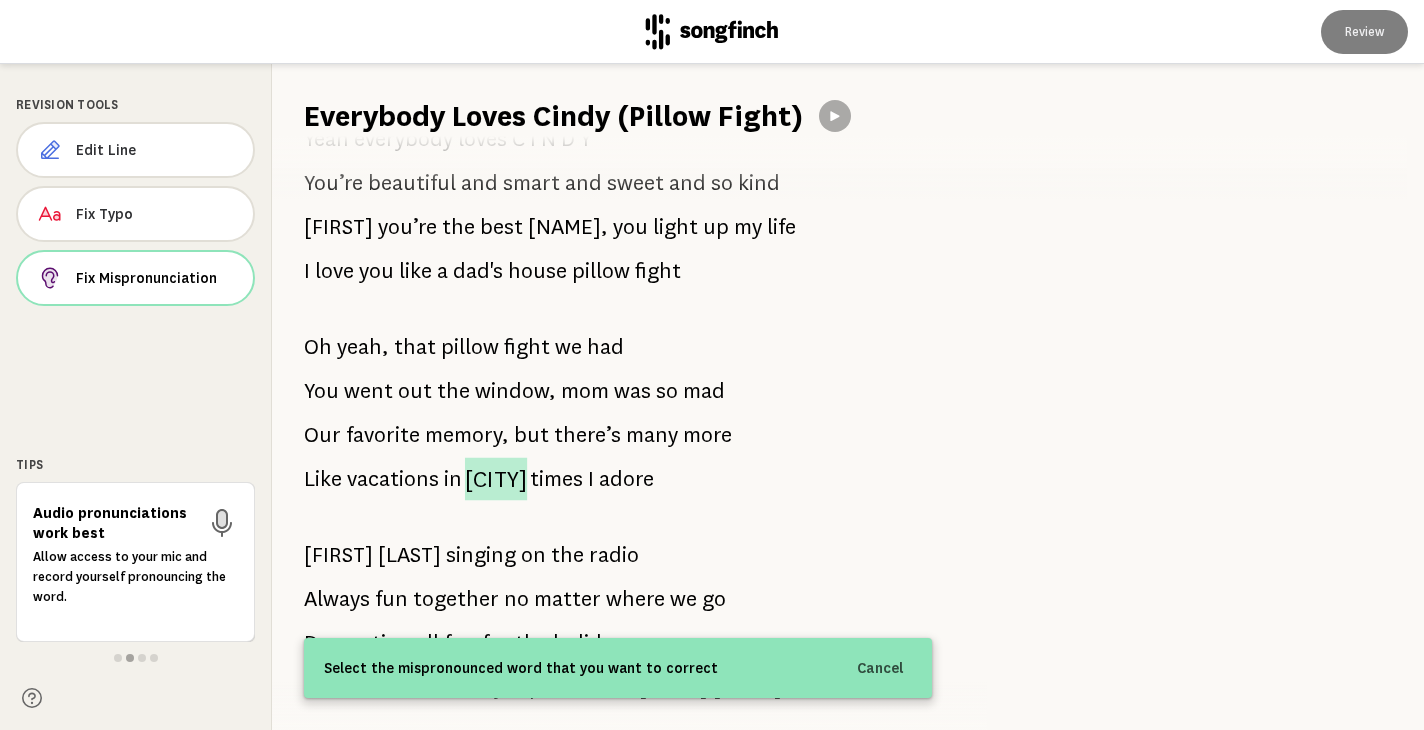 click on "[CITY]" at bounding box center [496, 479] 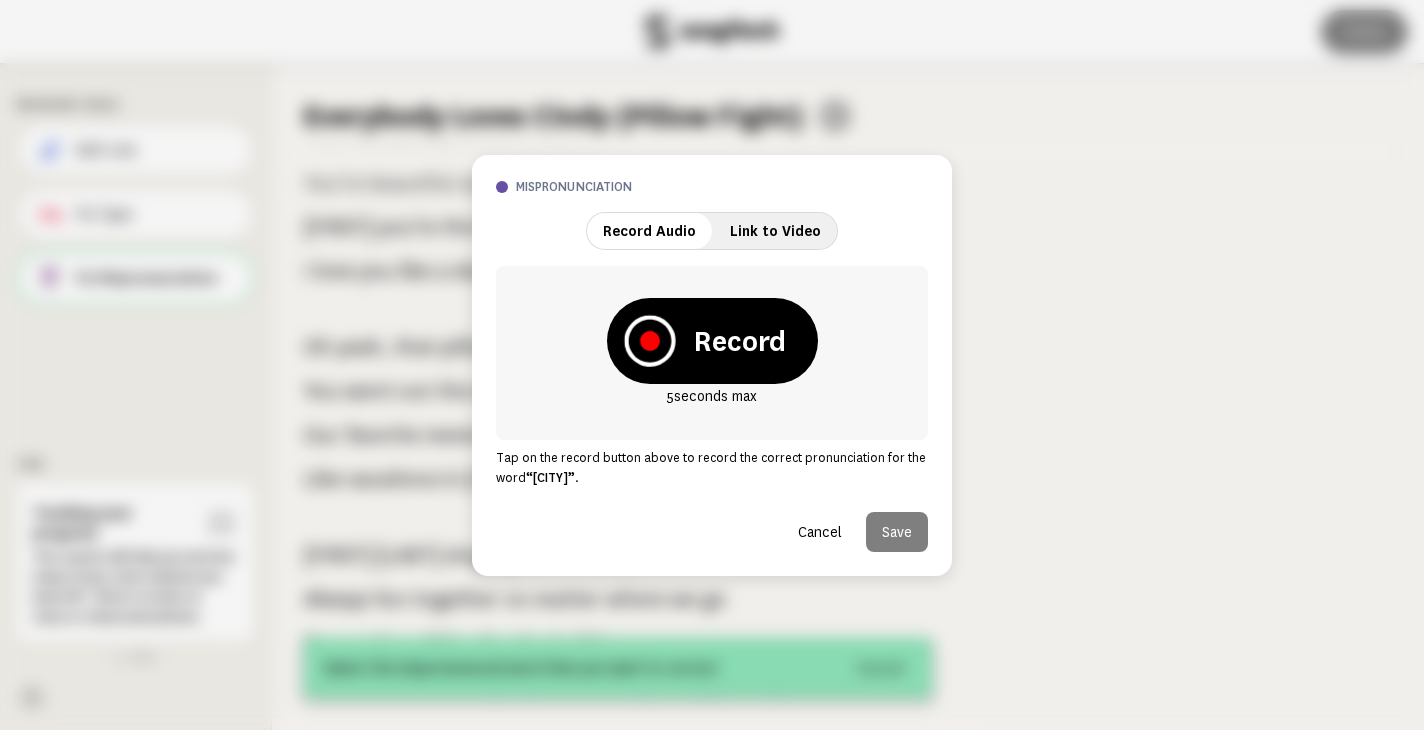click 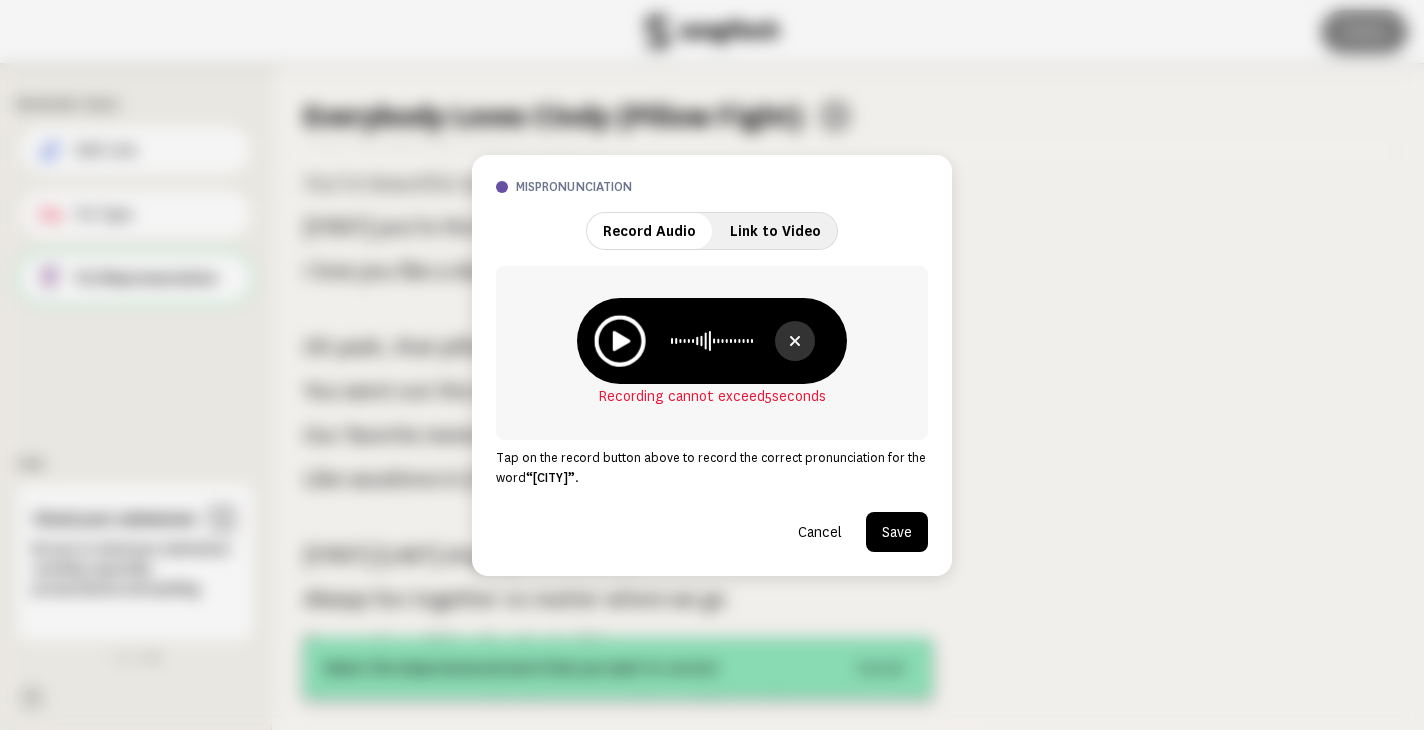 click 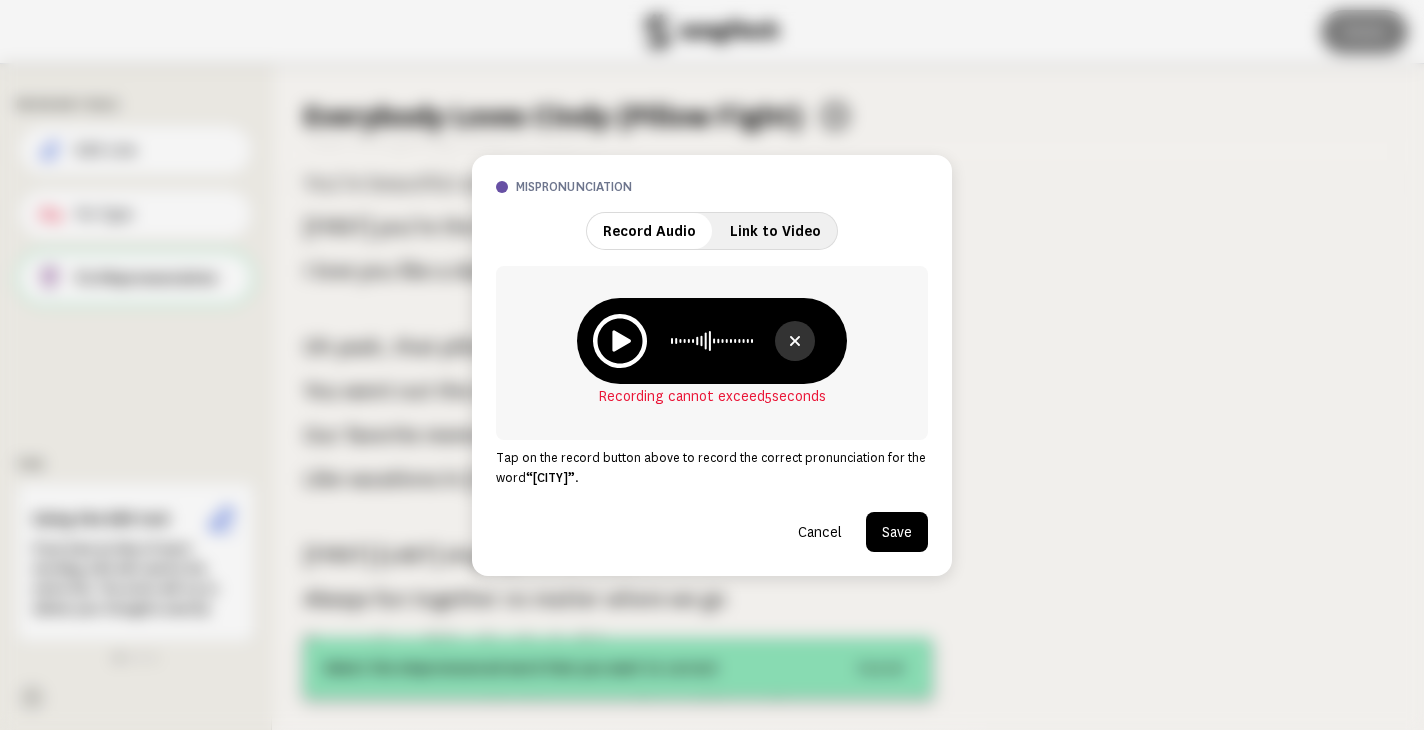 click on "Cancel" at bounding box center (820, 532) 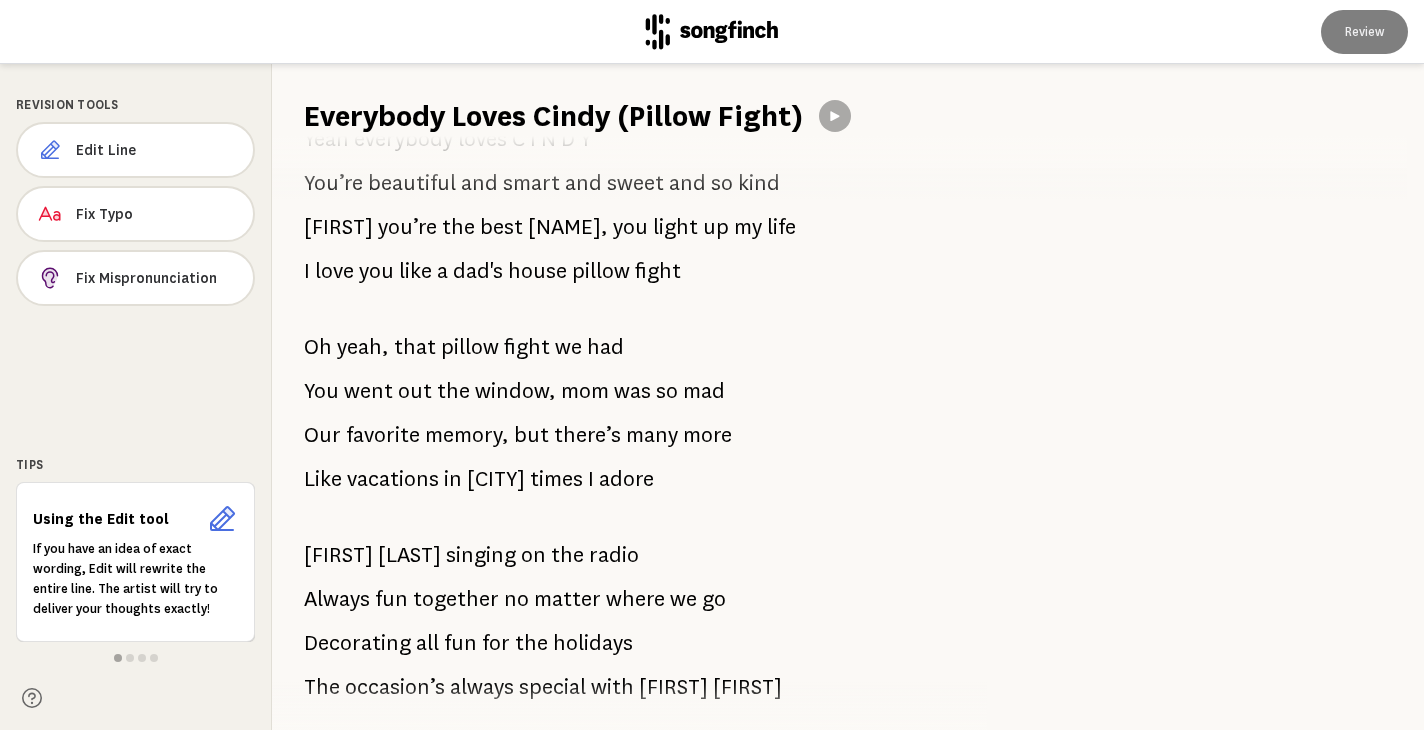 click on "[CITY]" at bounding box center (496, 479) 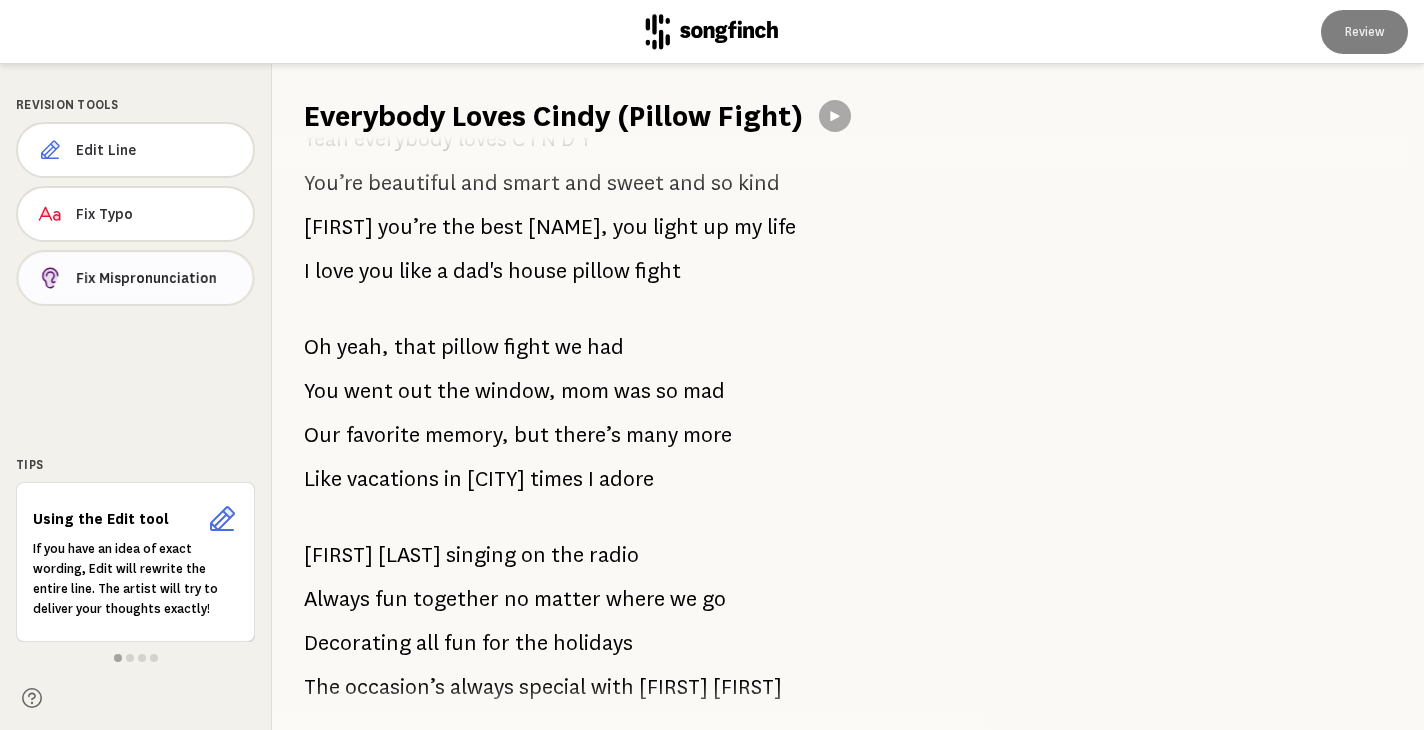 click on "Fix Mispronunciation" at bounding box center (156, 278) 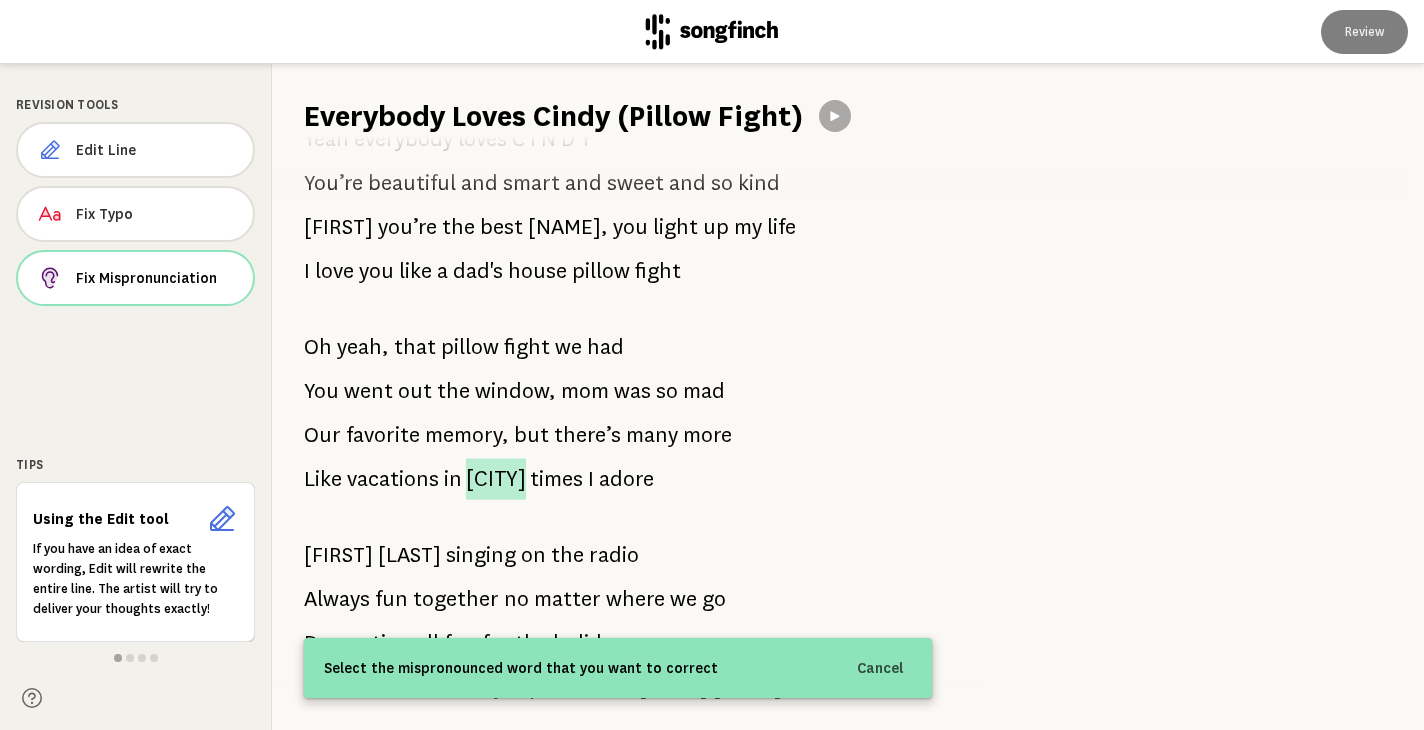 click on "[CITY]" at bounding box center (496, 478) 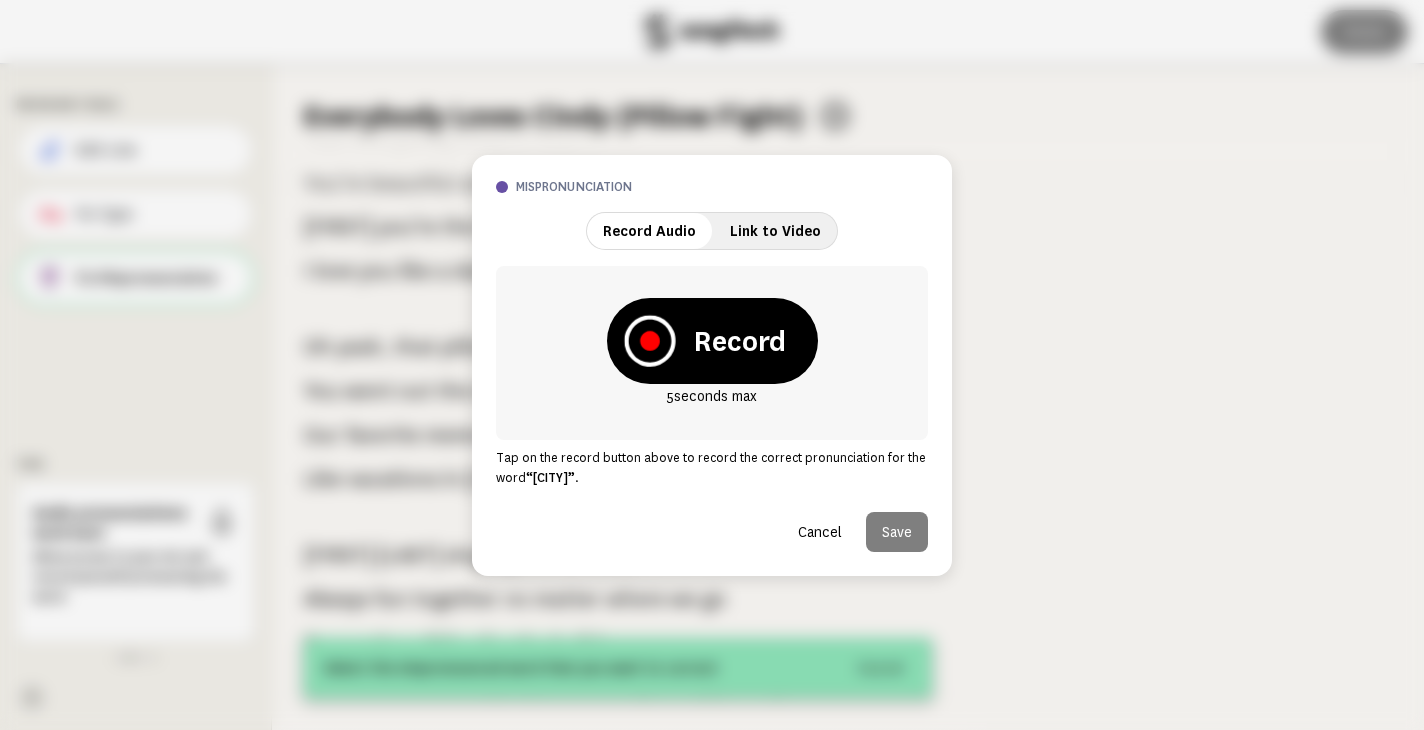 click 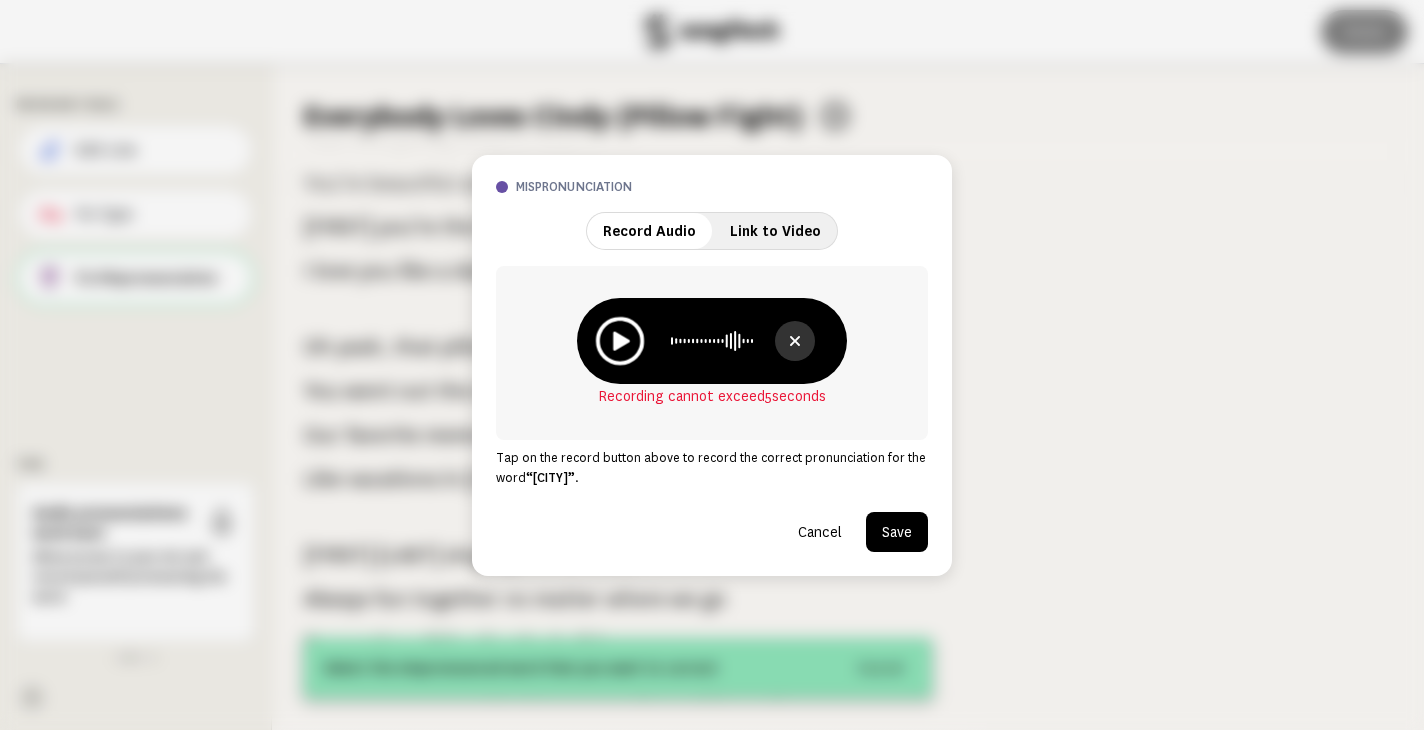 click 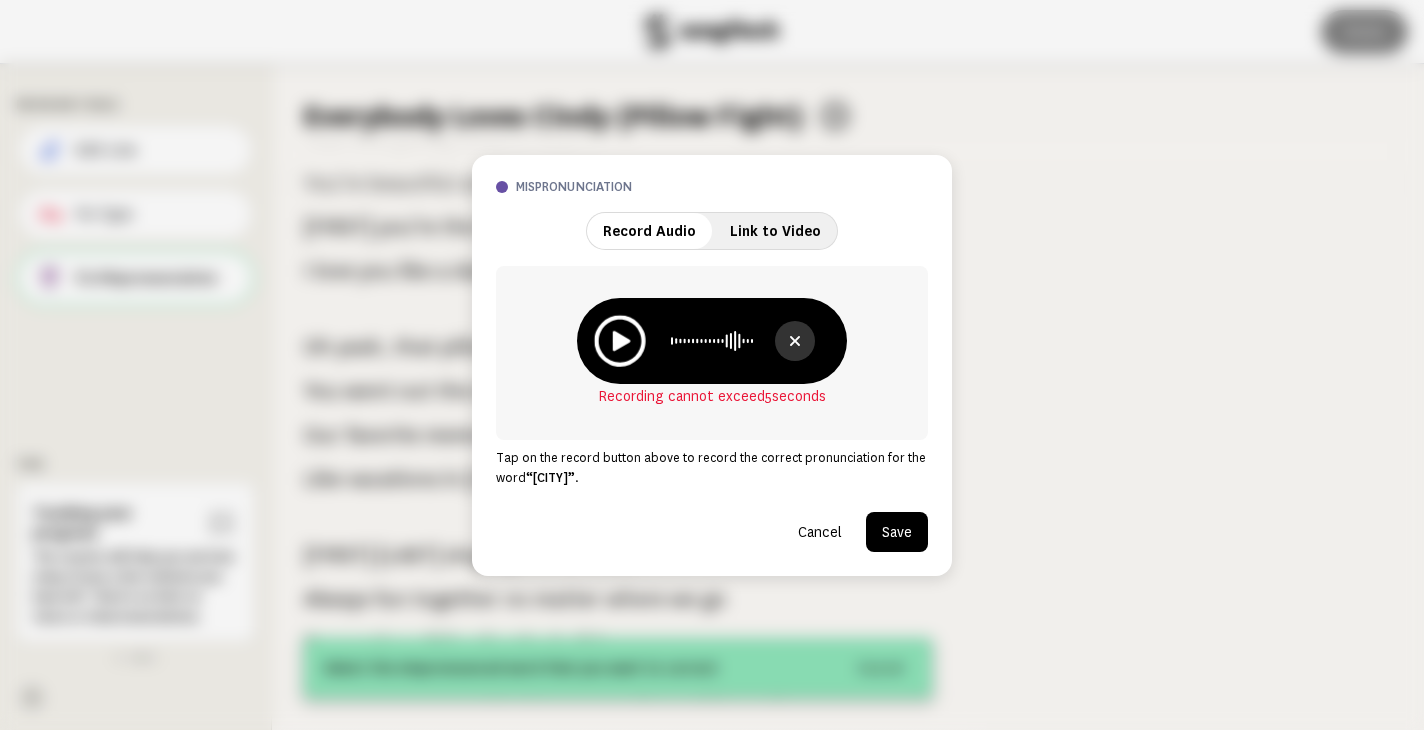 click 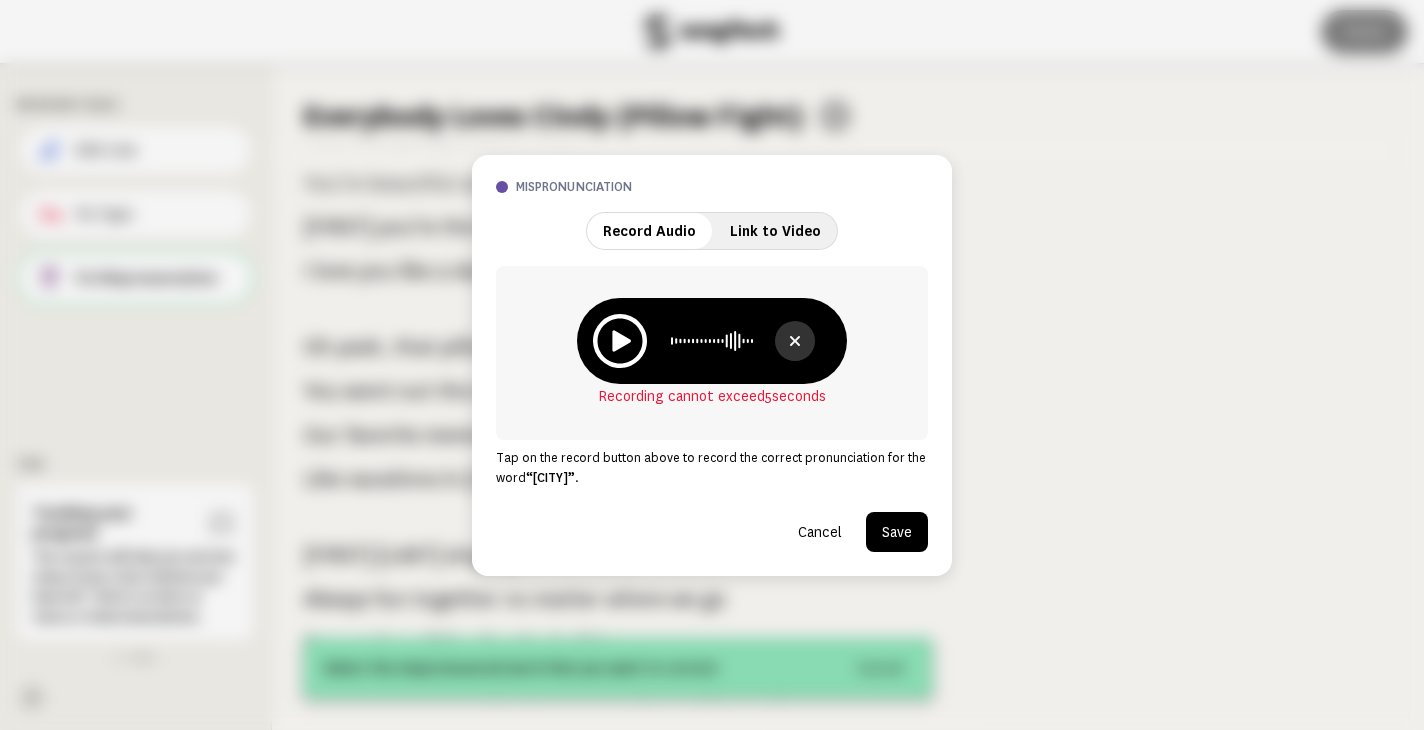 click on "Cancel" at bounding box center [820, 532] 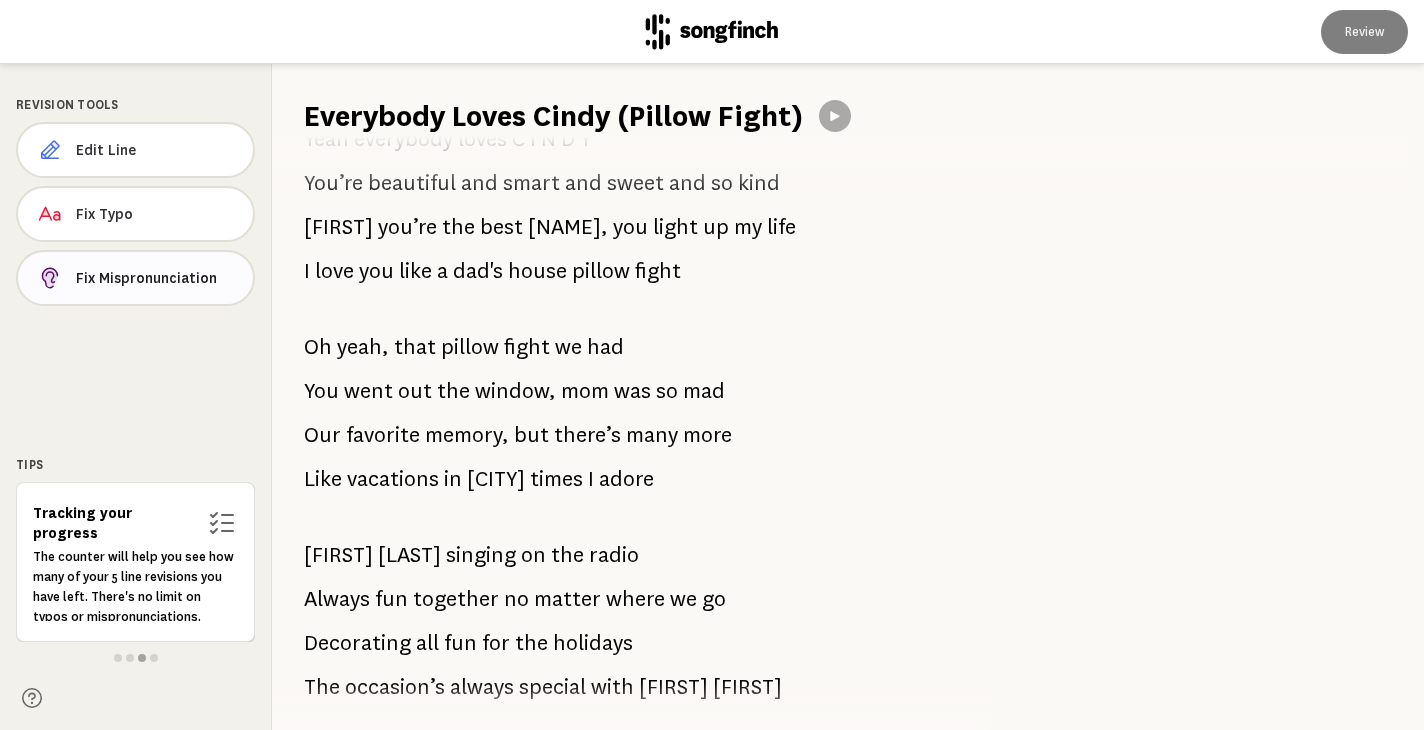 click on "Fix Mispronunciation" at bounding box center [156, 278] 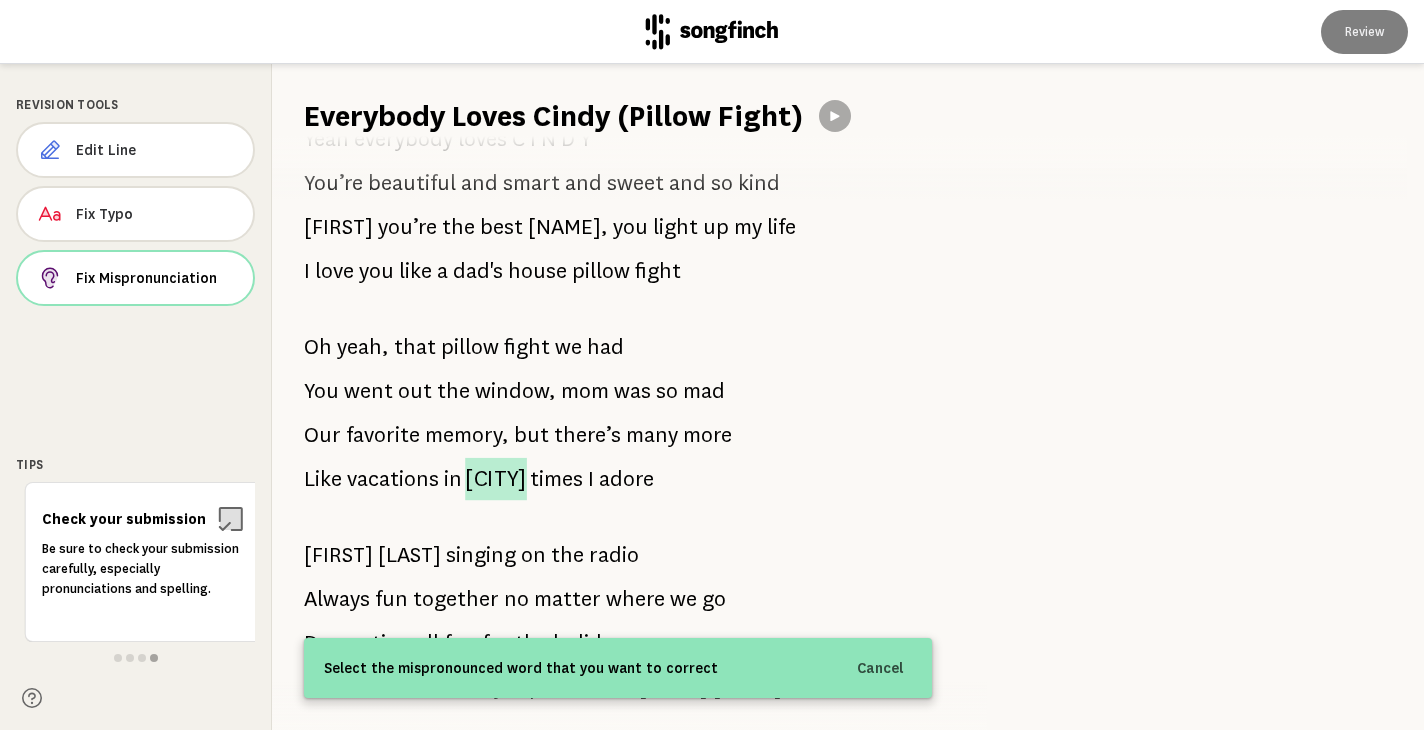 click on "[CITY]" at bounding box center (496, 479) 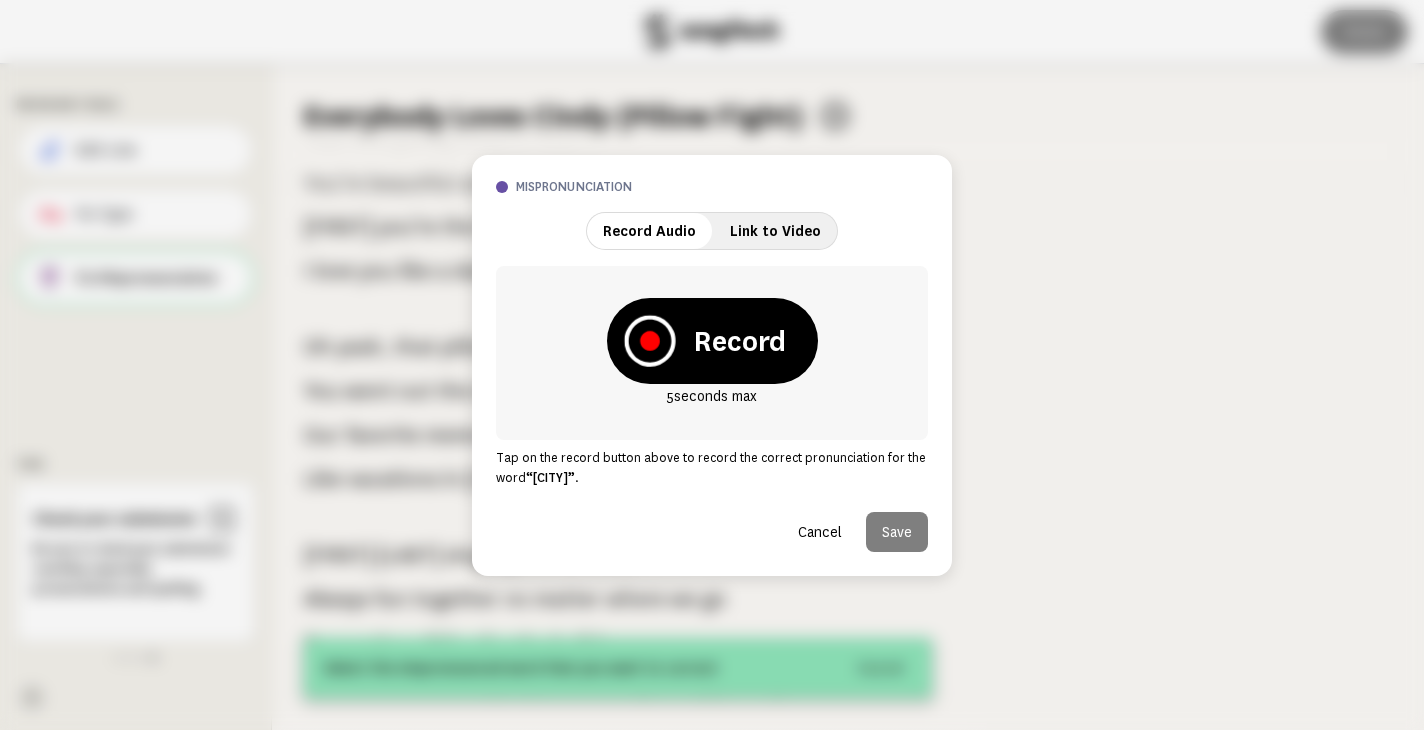 click 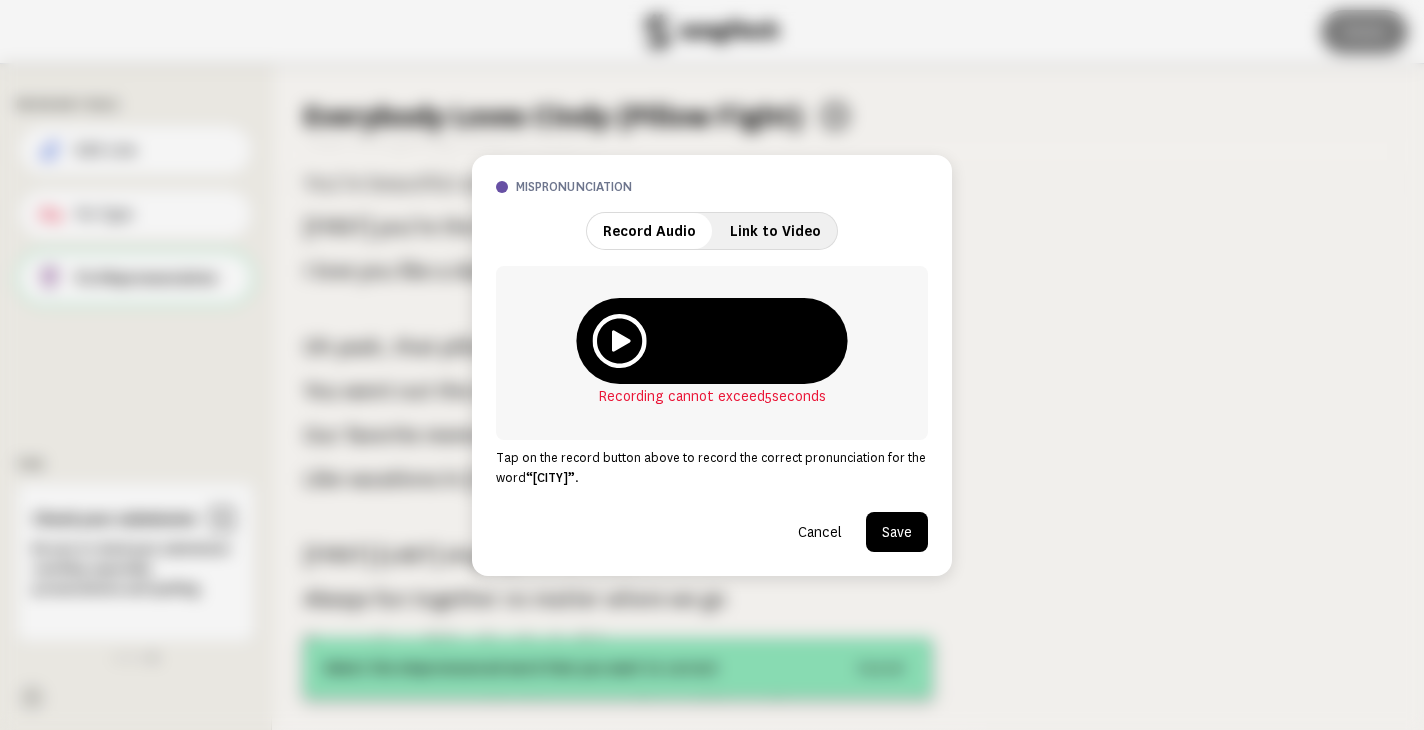 click 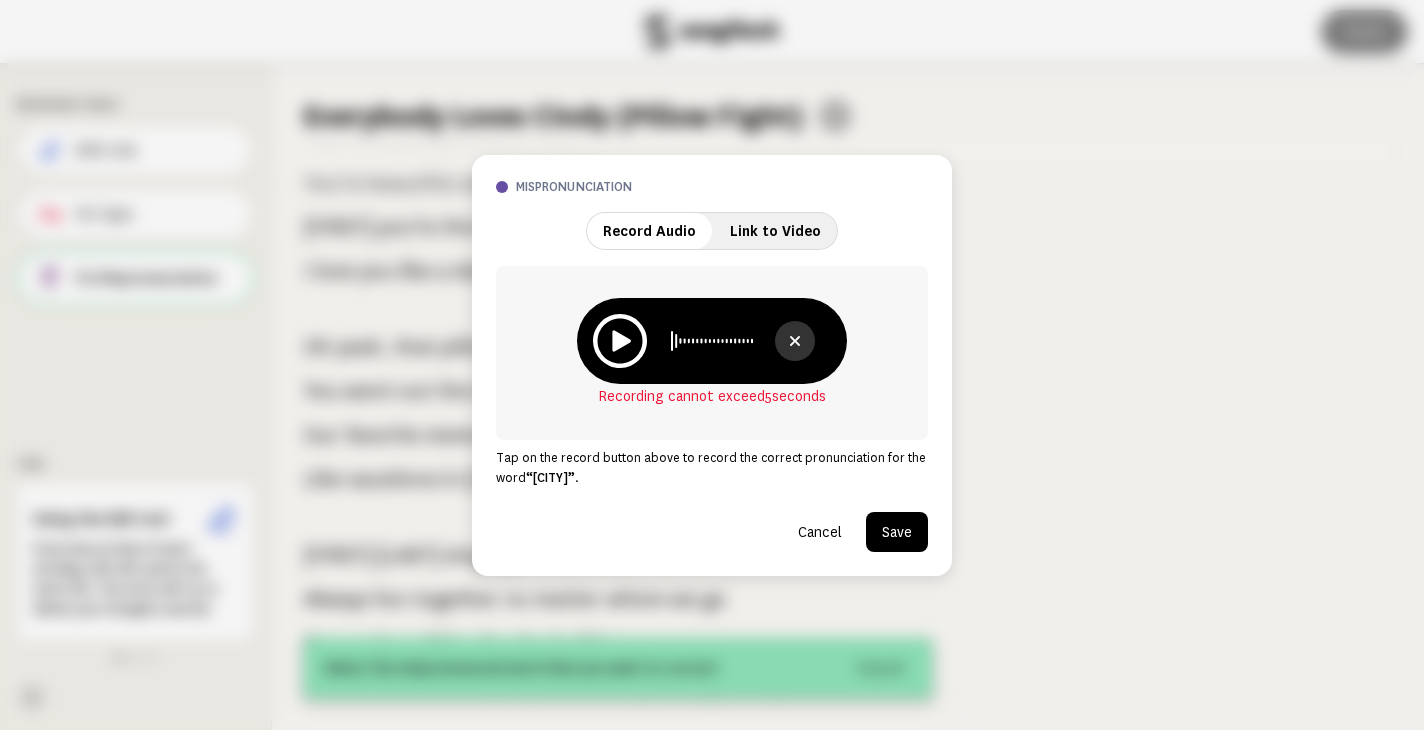 click on "Cancel" at bounding box center (820, 532) 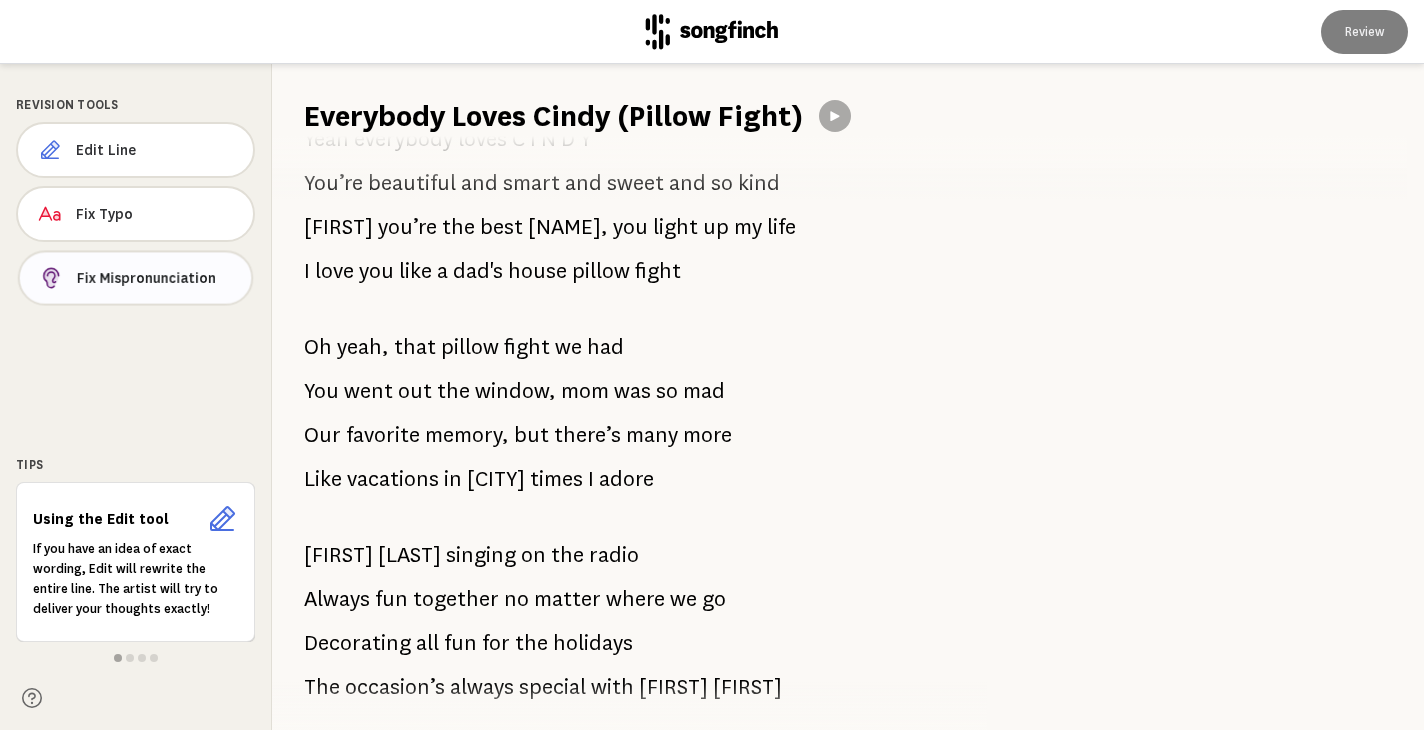 click on "Fix Mispronunciation" at bounding box center [156, 278] 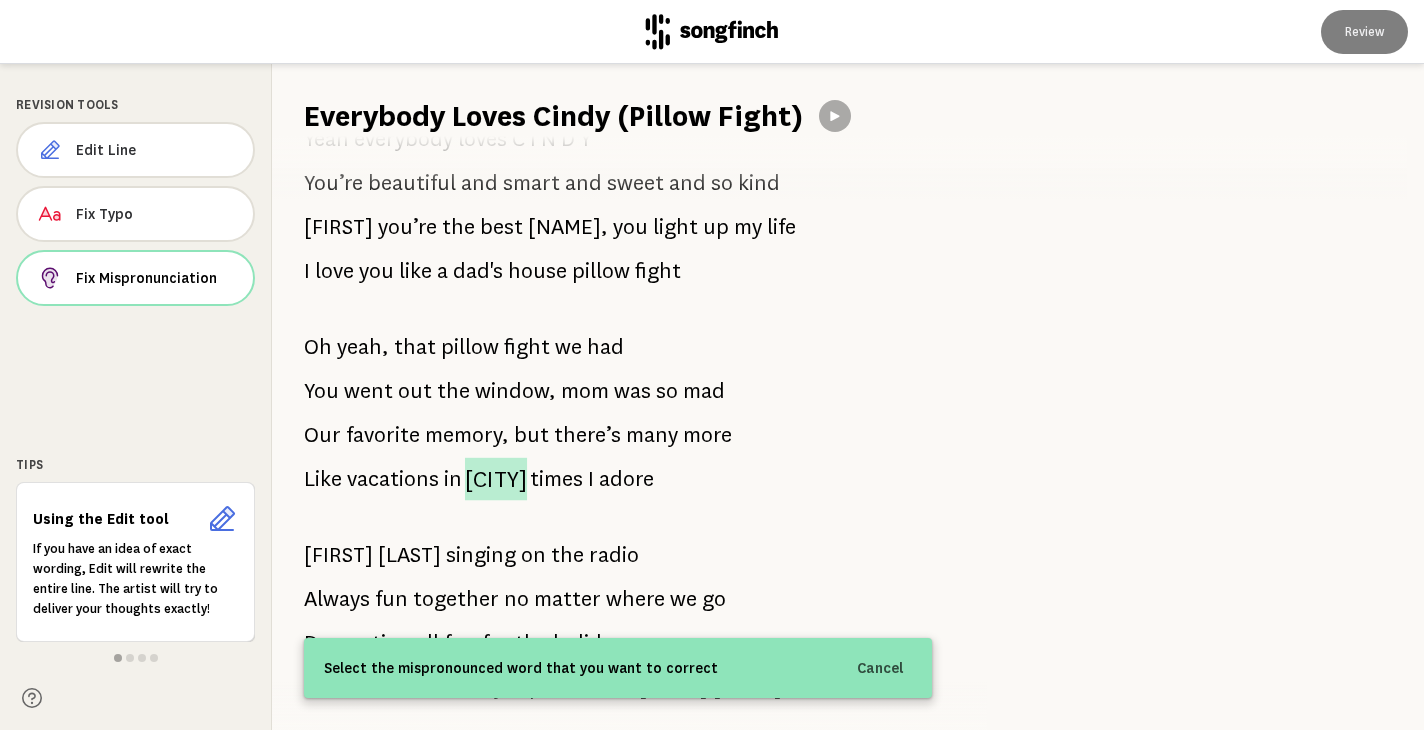 click on "[CITY]" at bounding box center (496, 479) 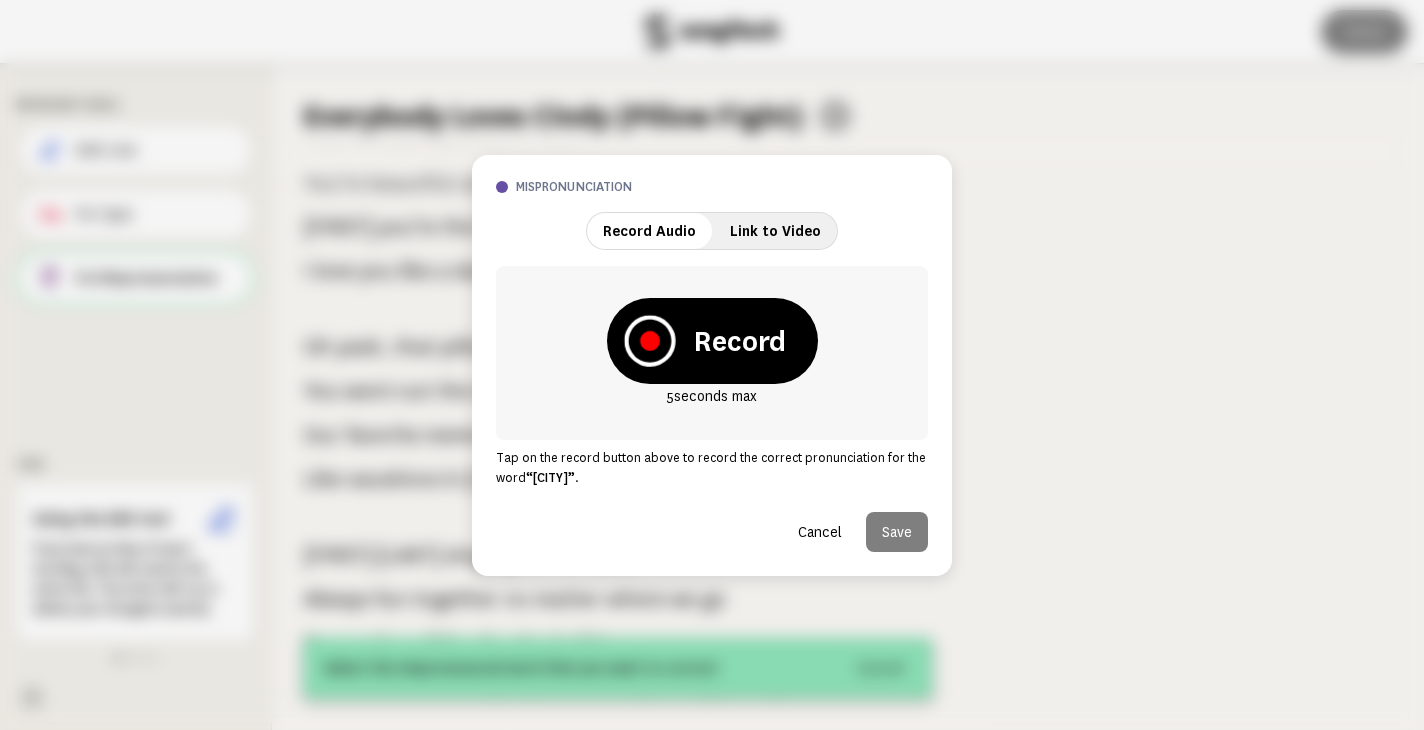 click 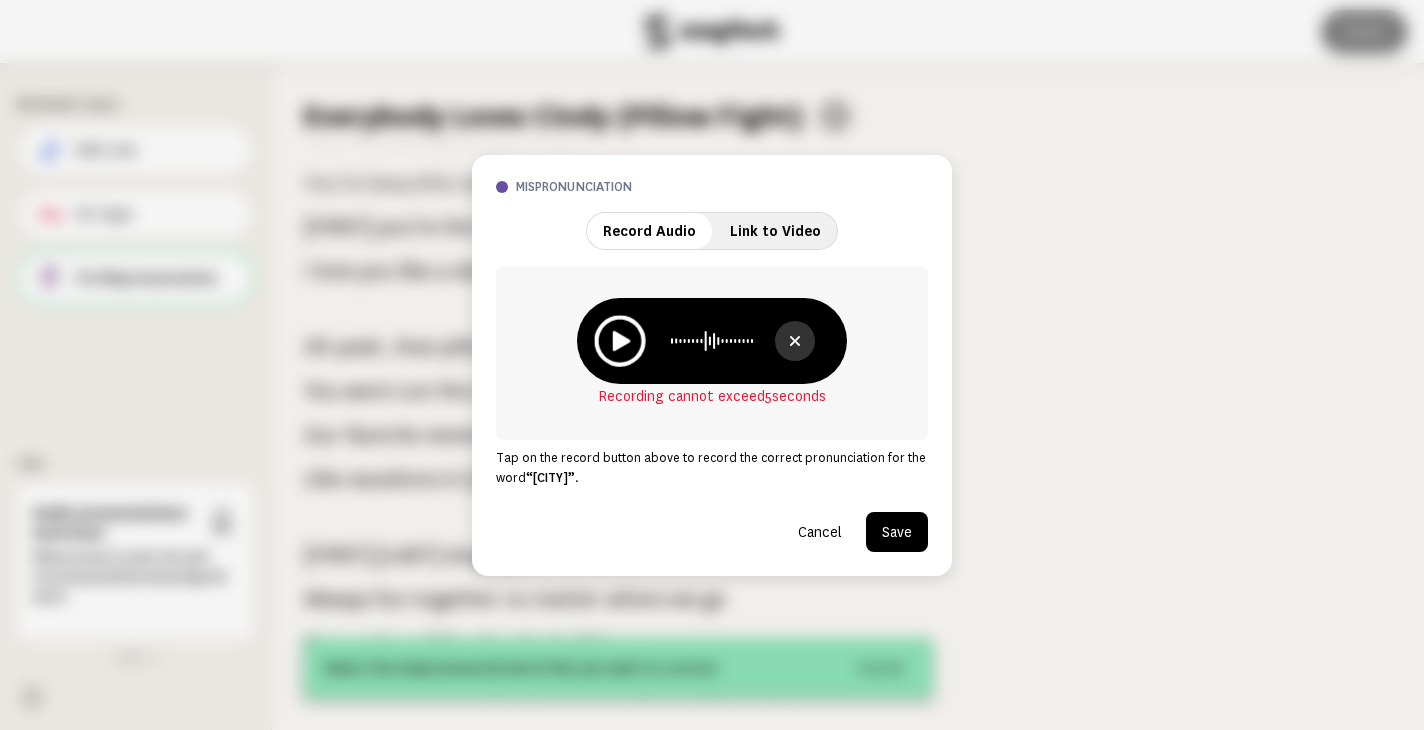 click 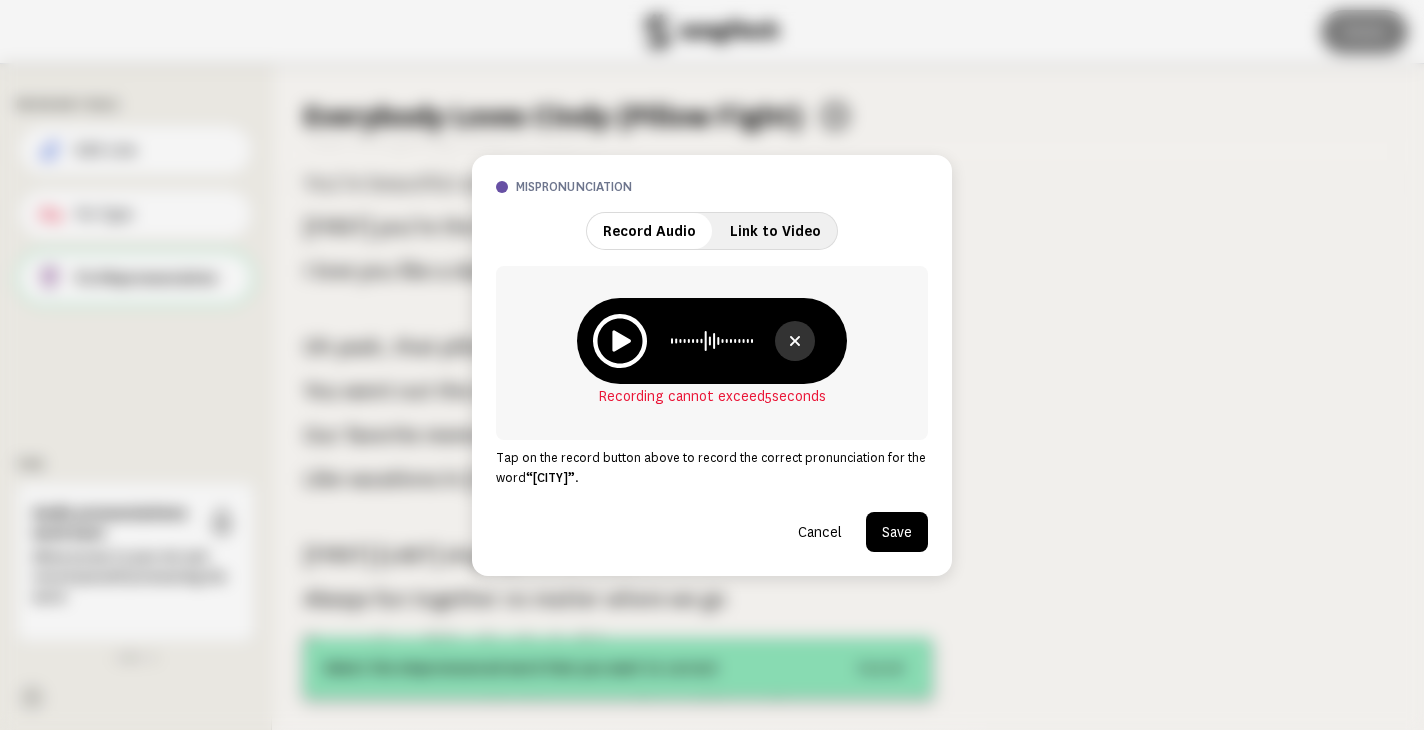 click on "Save" at bounding box center (897, 532) 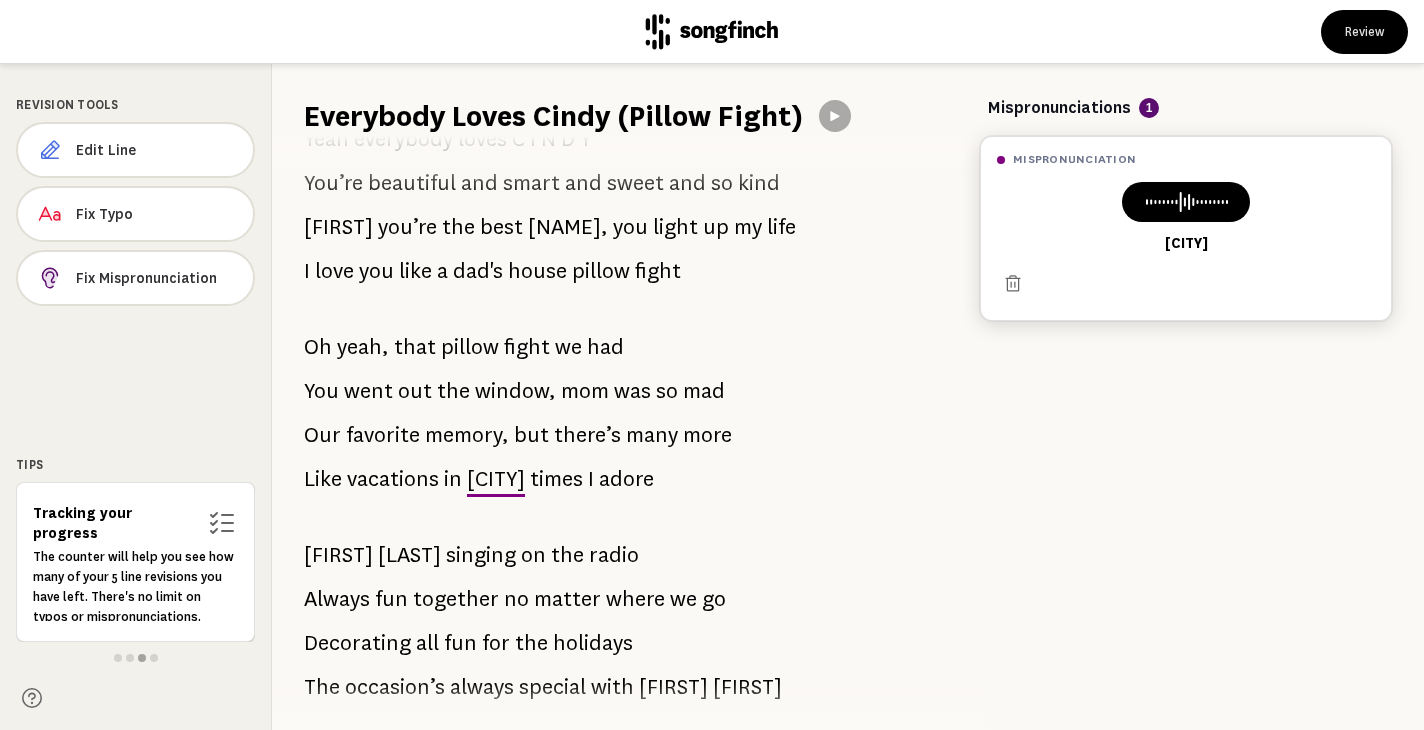 click on "[CITY]" at bounding box center (1186, 217) 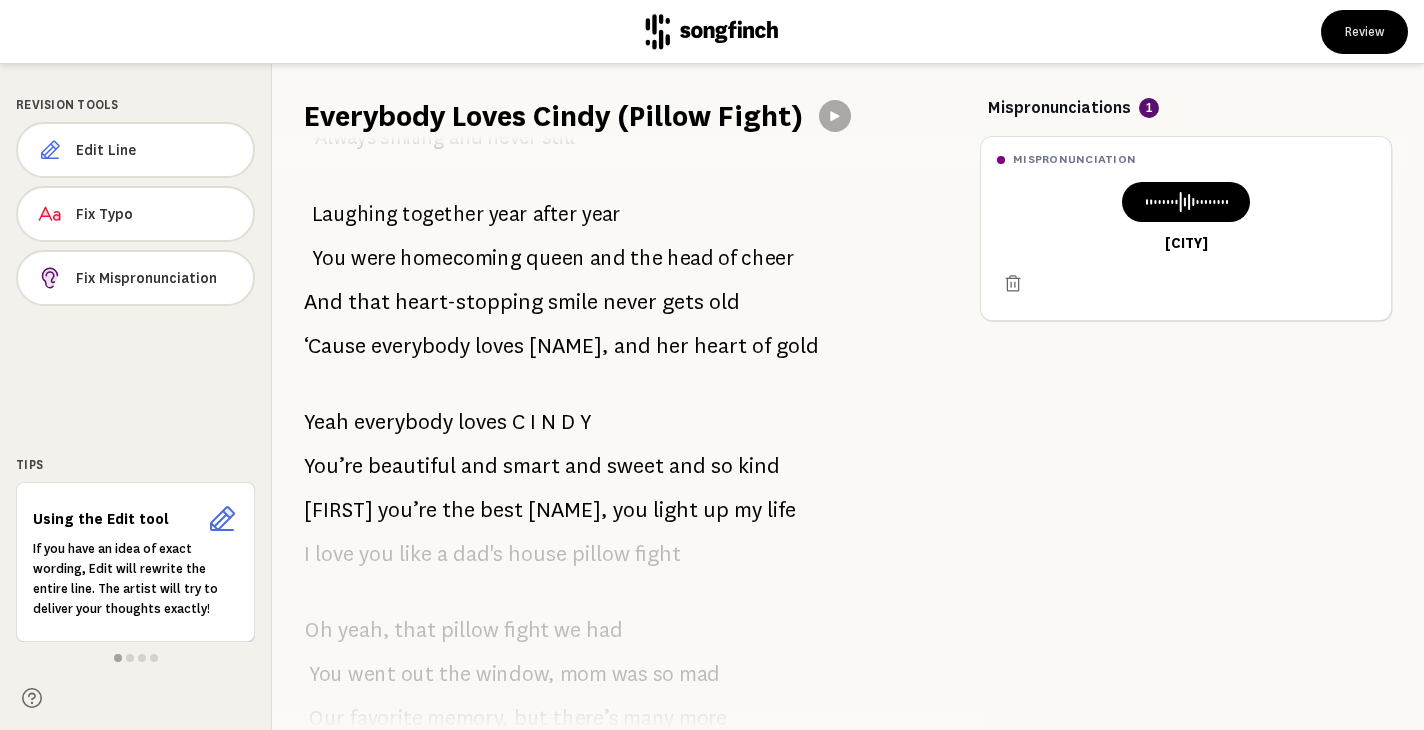 scroll, scrollTop: 0, scrollLeft: 0, axis: both 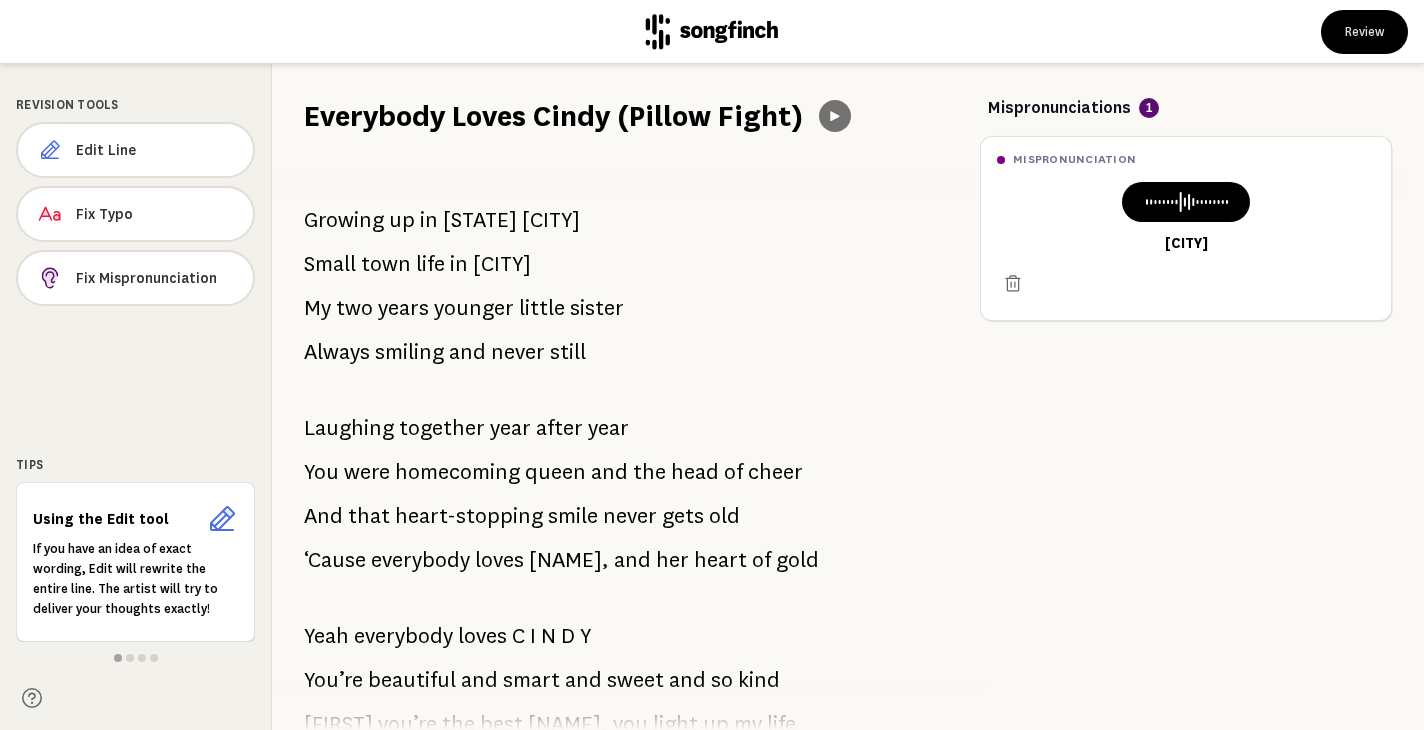 click 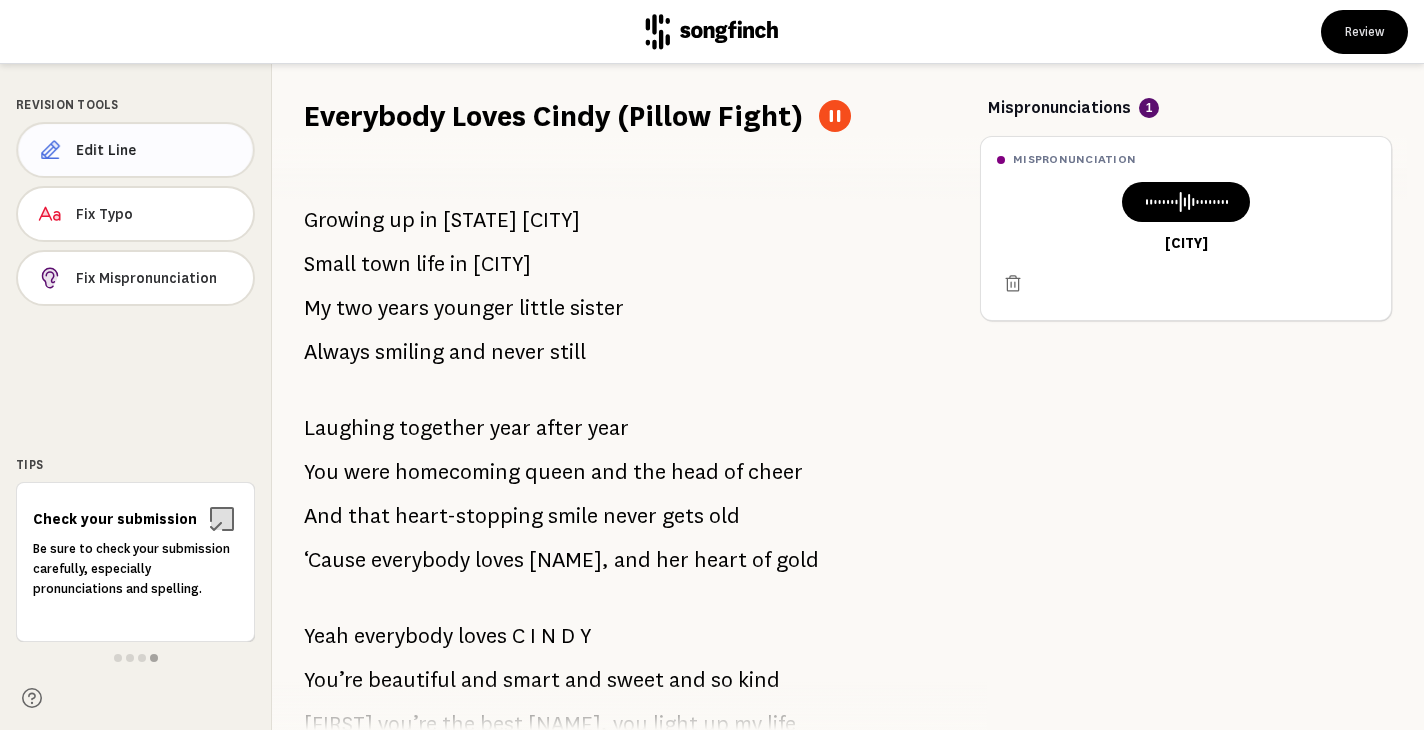 click on "Edit Line" at bounding box center (156, 150) 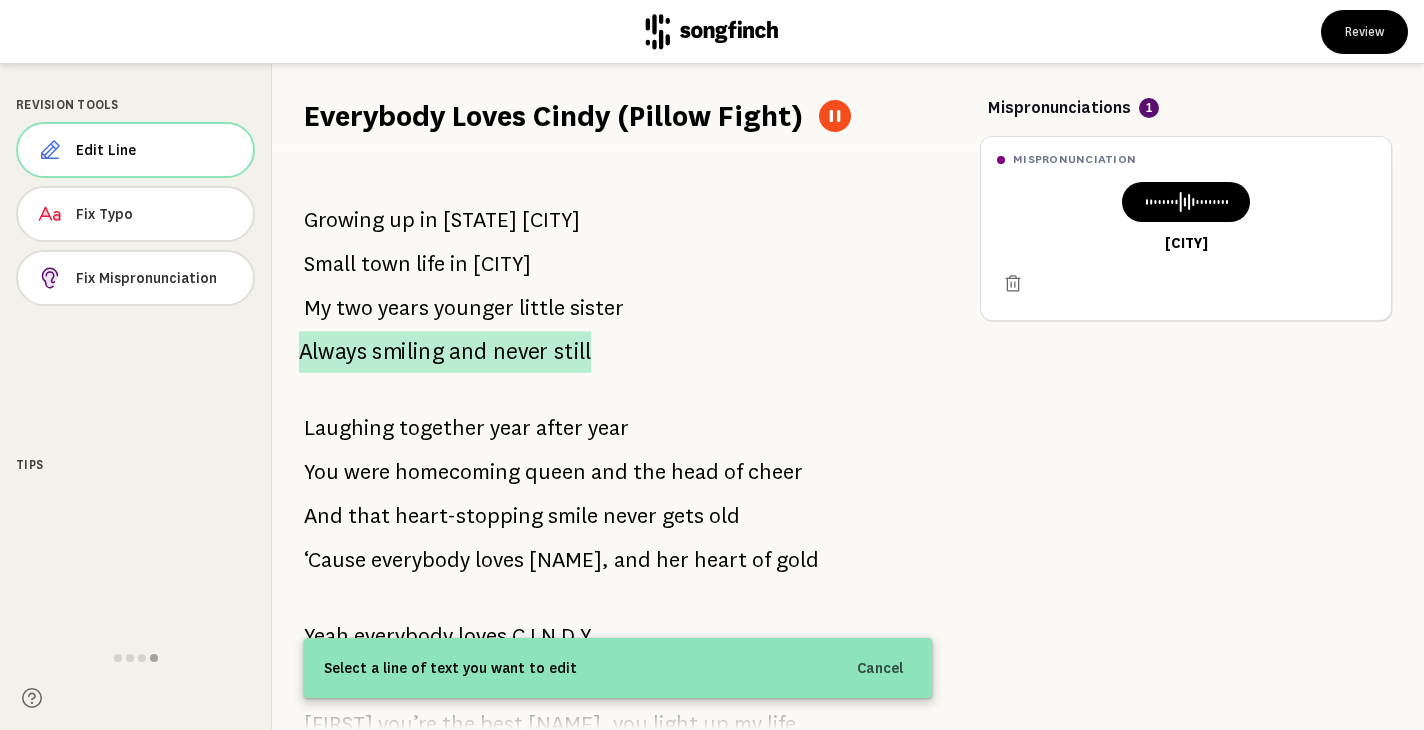 click on "never" at bounding box center [521, 352] 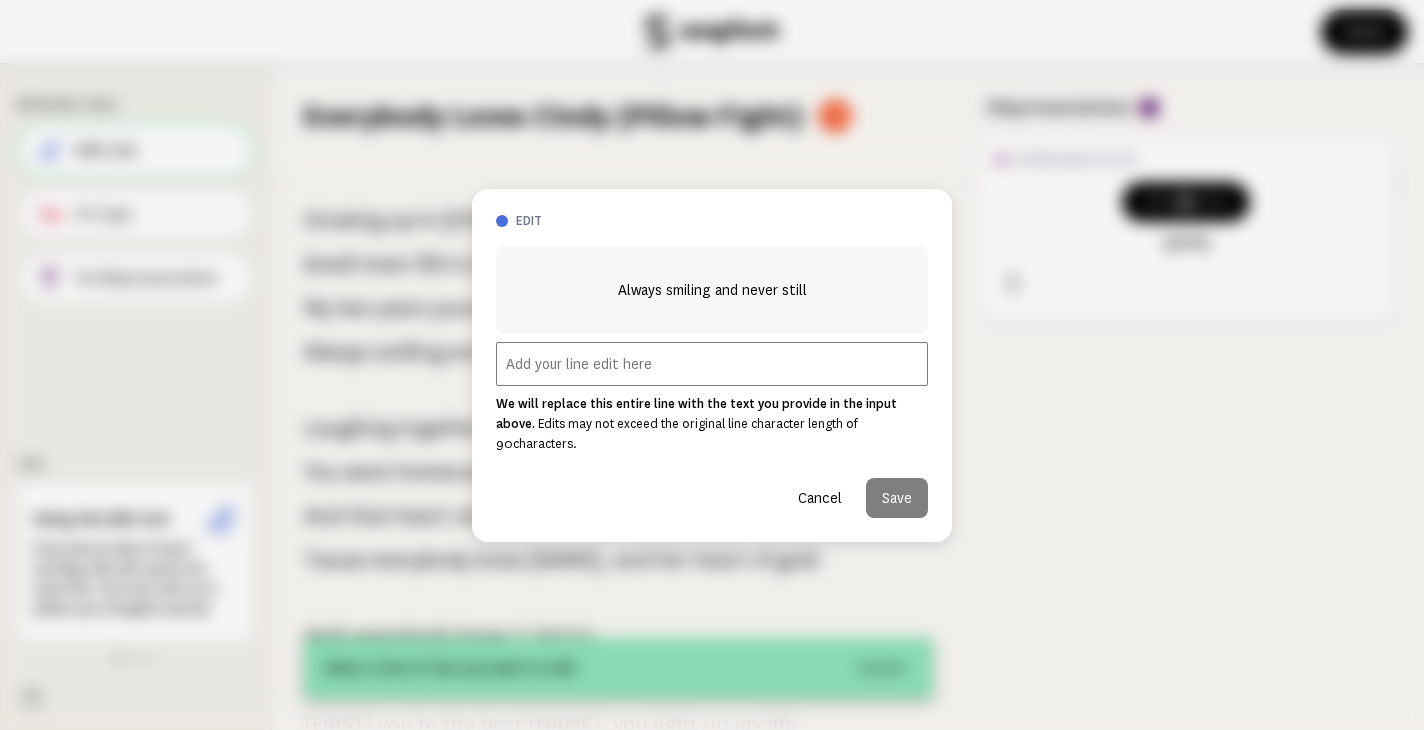 click at bounding box center (712, 364) 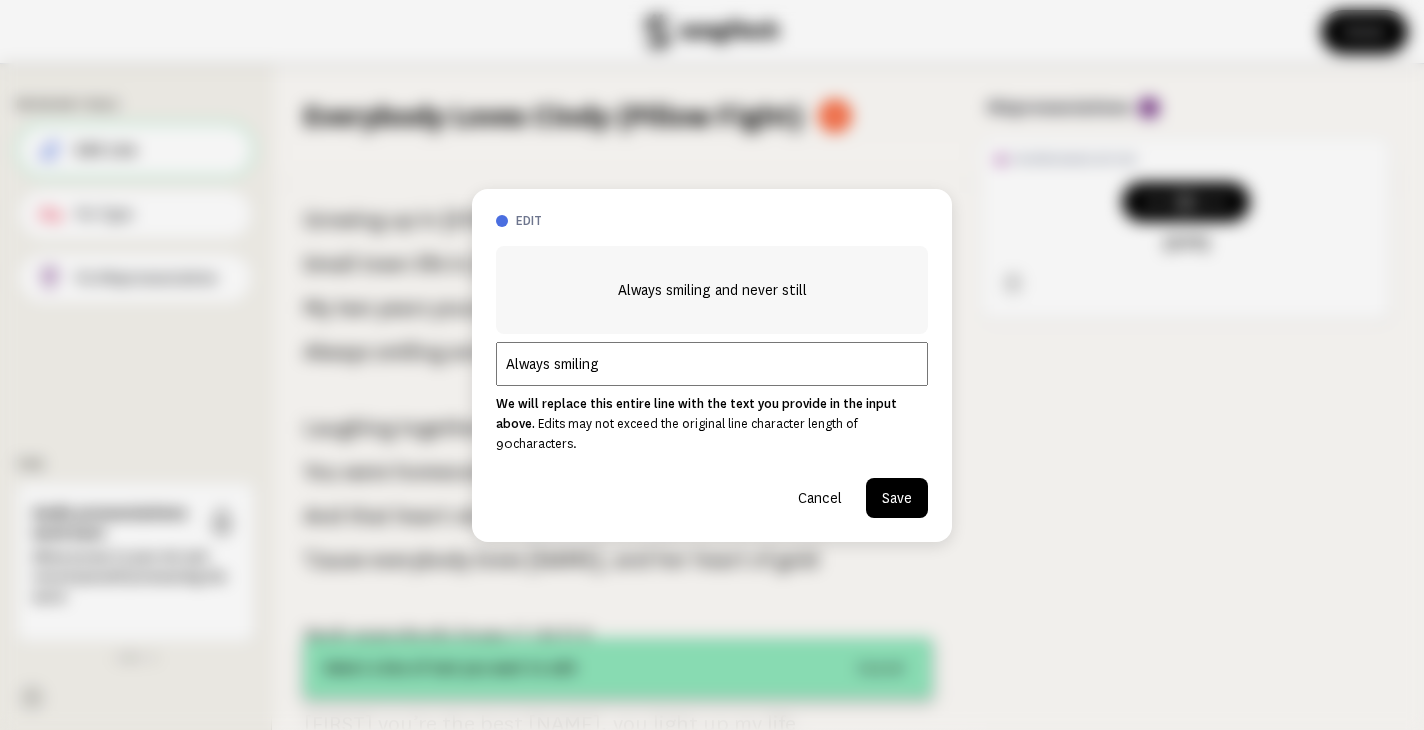type on "Always smiling" 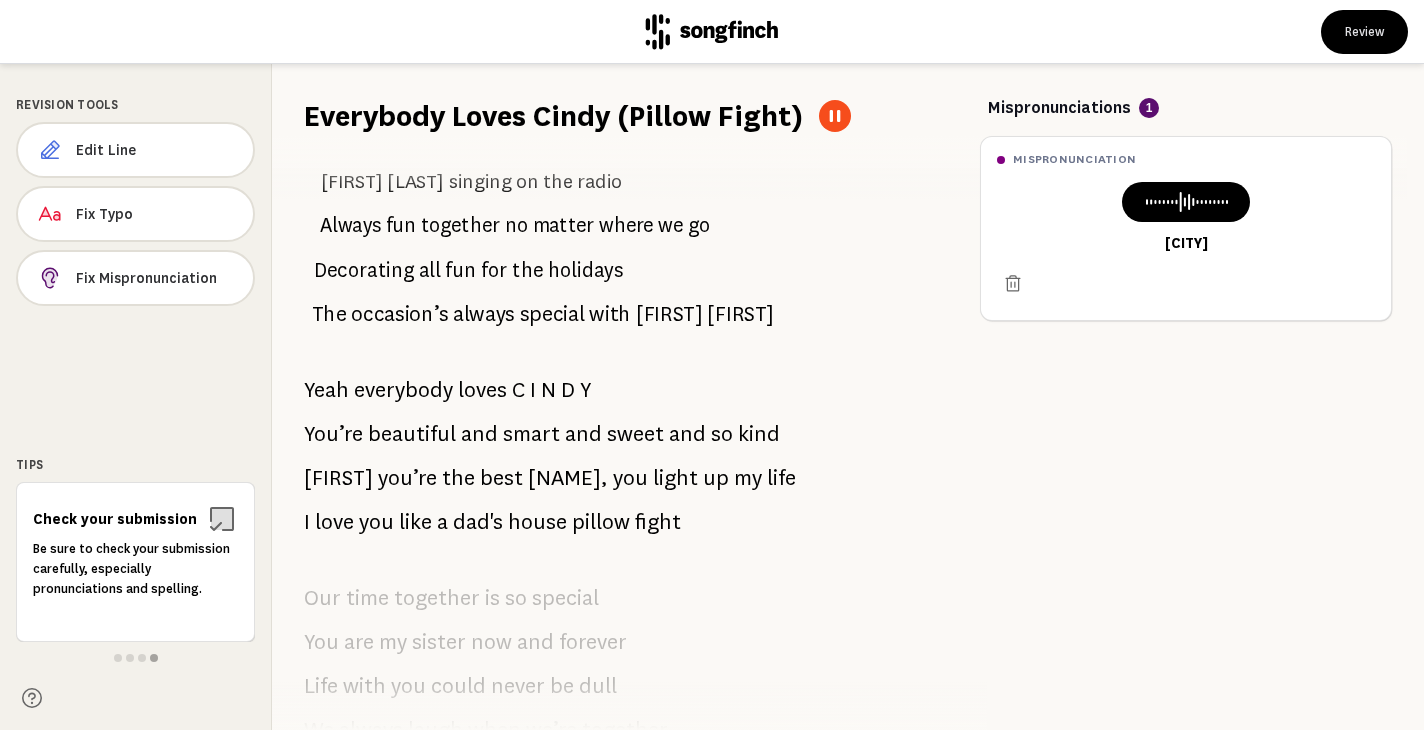 scroll, scrollTop: 697, scrollLeft: 0, axis: vertical 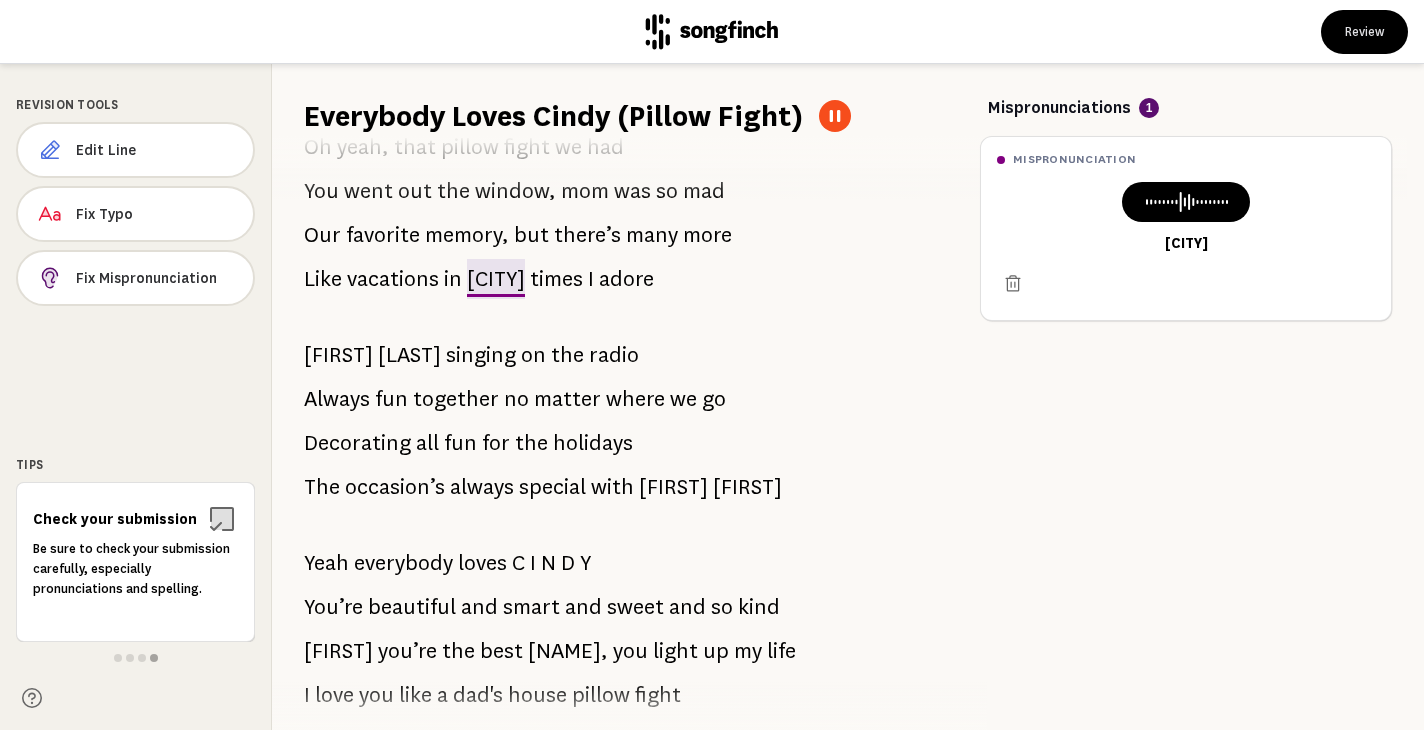 click 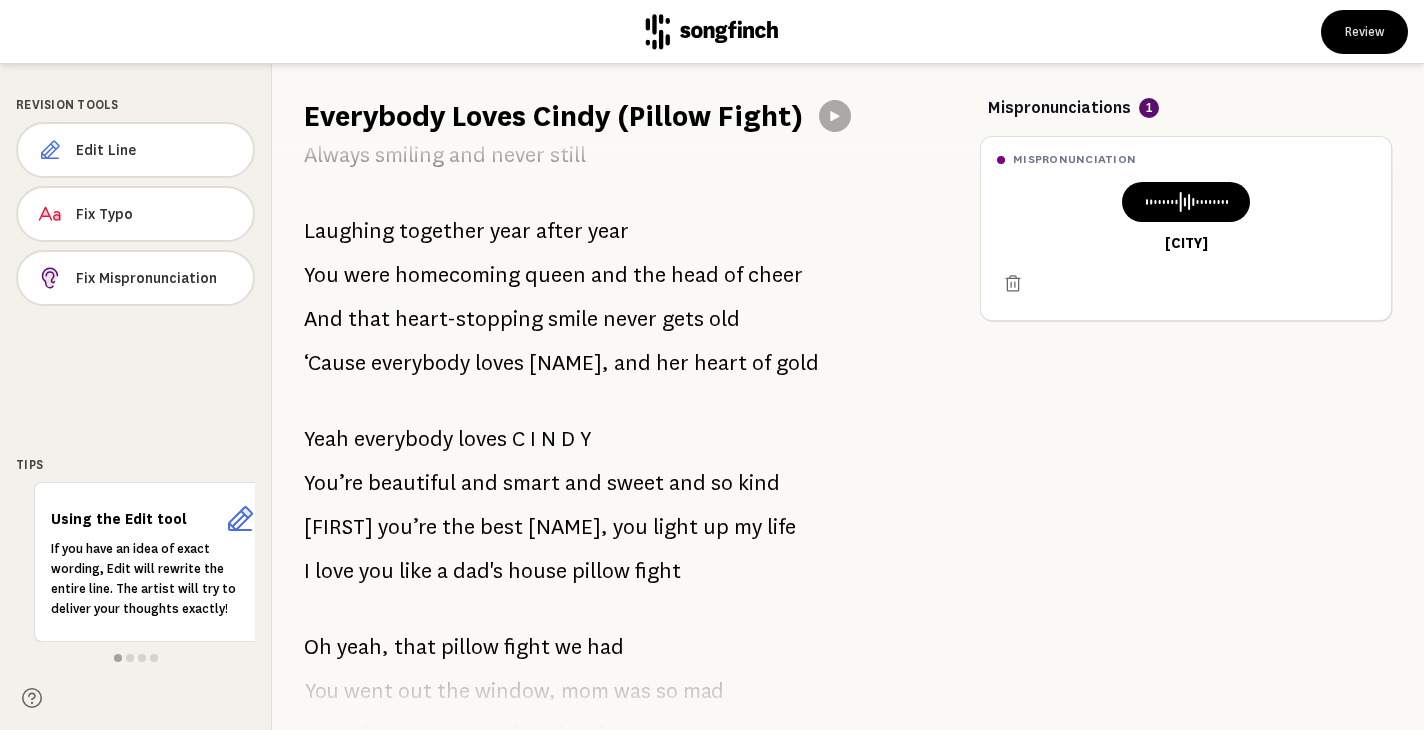 scroll, scrollTop: 0, scrollLeft: 0, axis: both 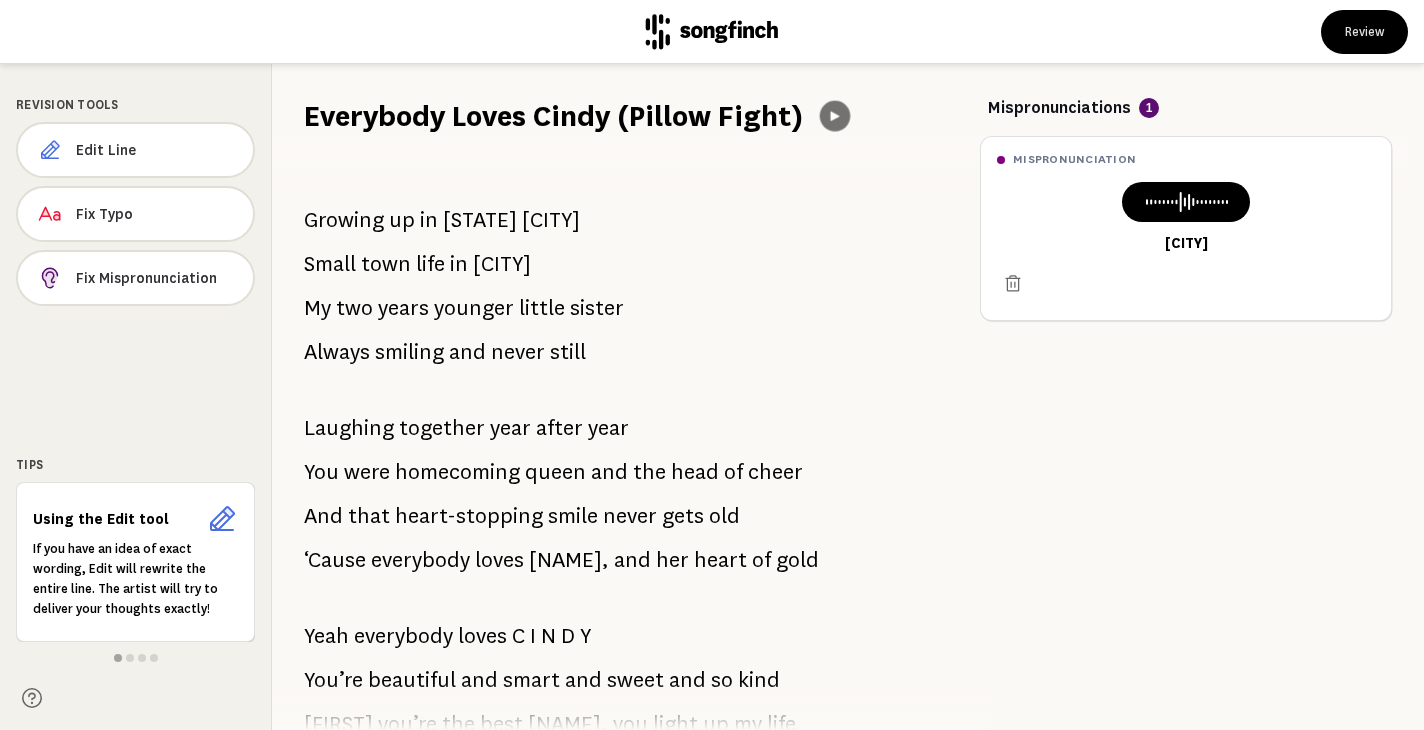 click 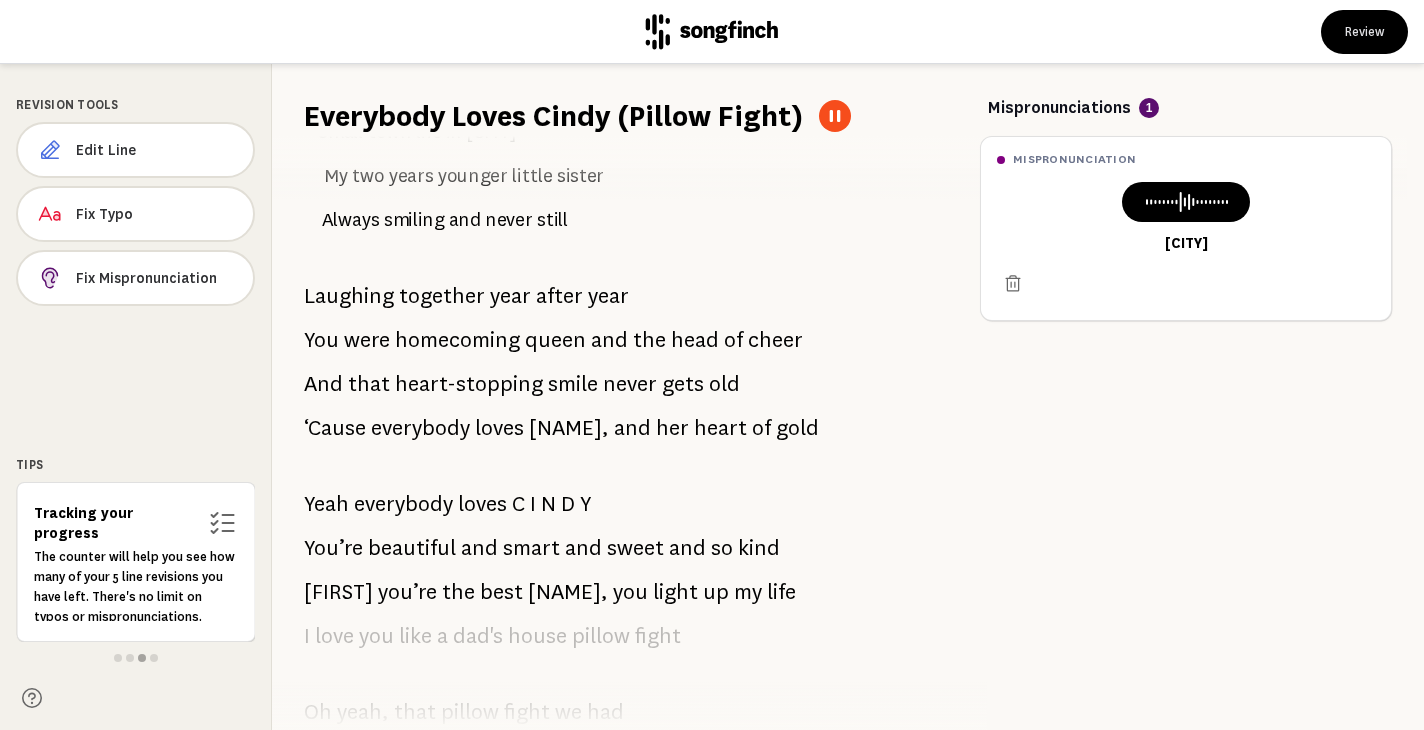 scroll, scrollTop: 0, scrollLeft: 0, axis: both 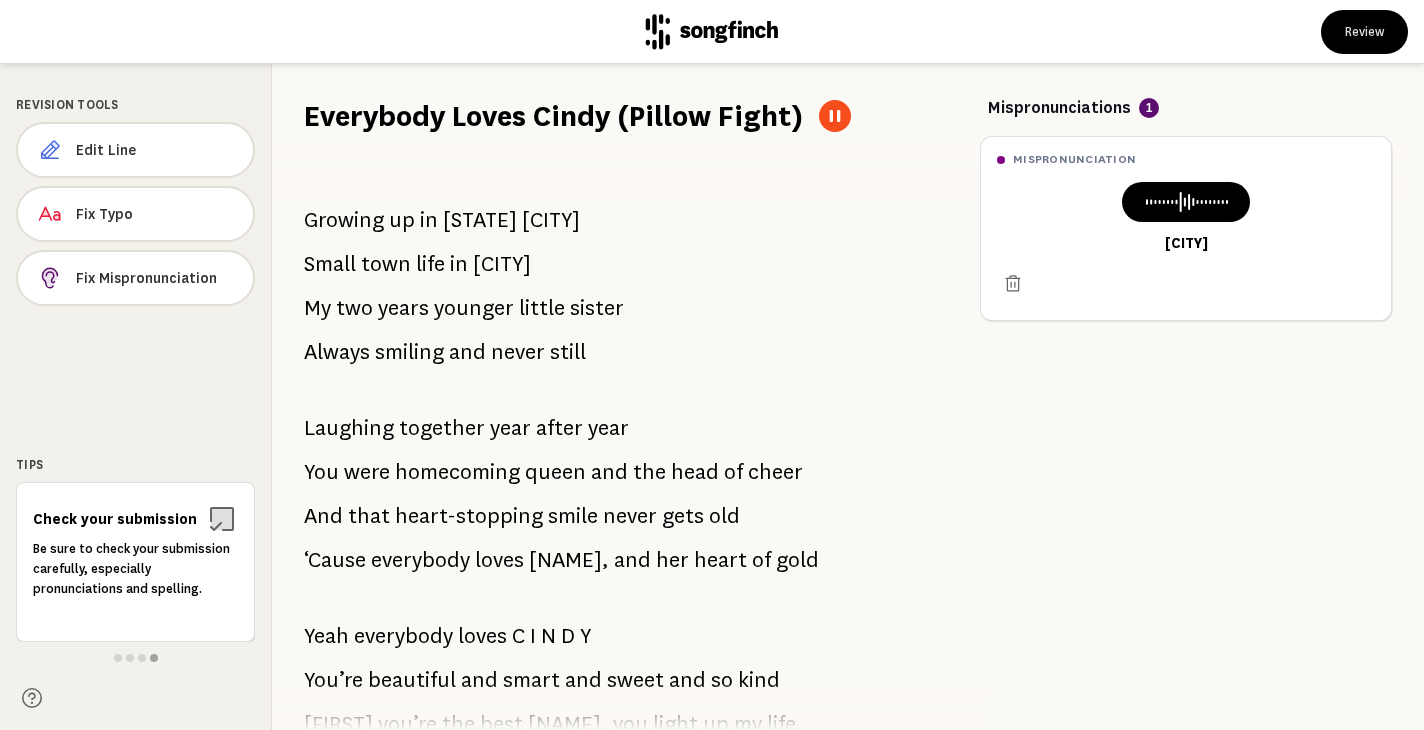 click 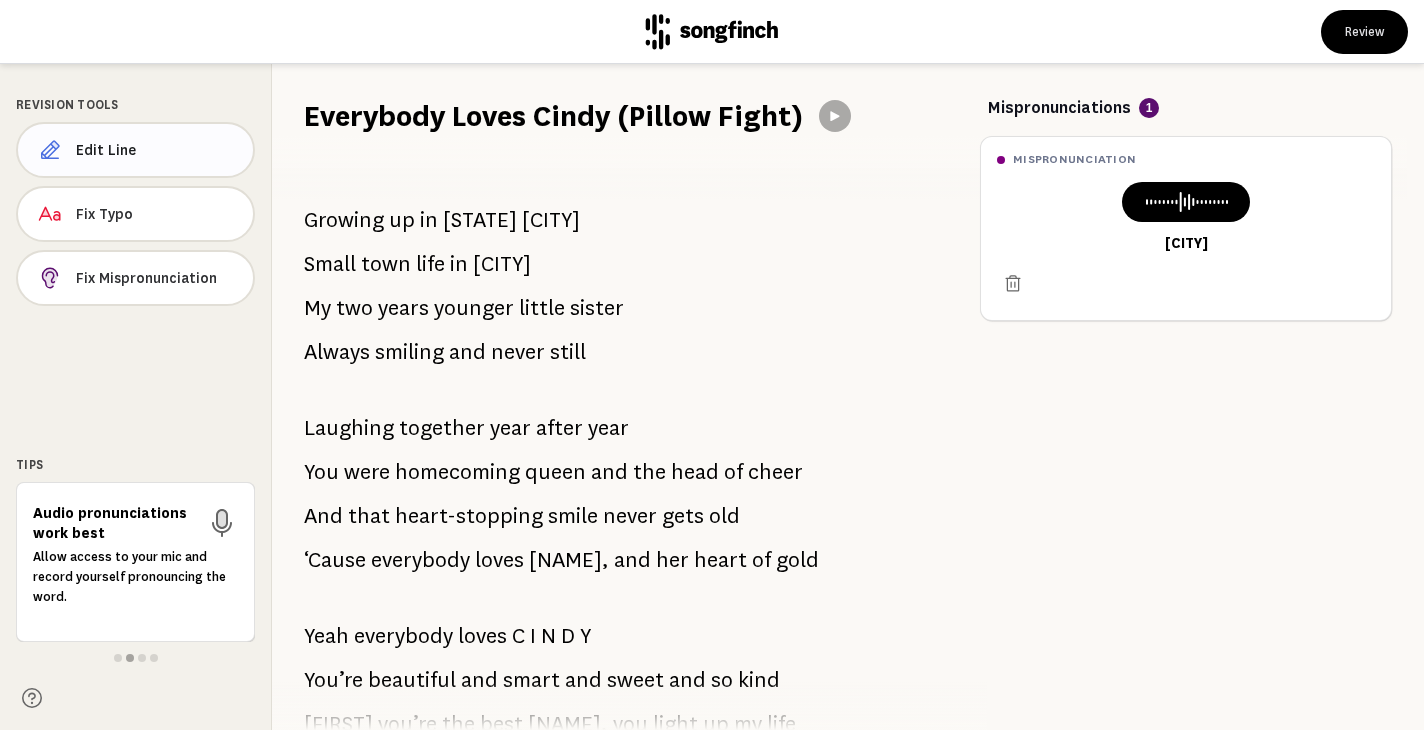click on "Edit Line" at bounding box center [156, 150] 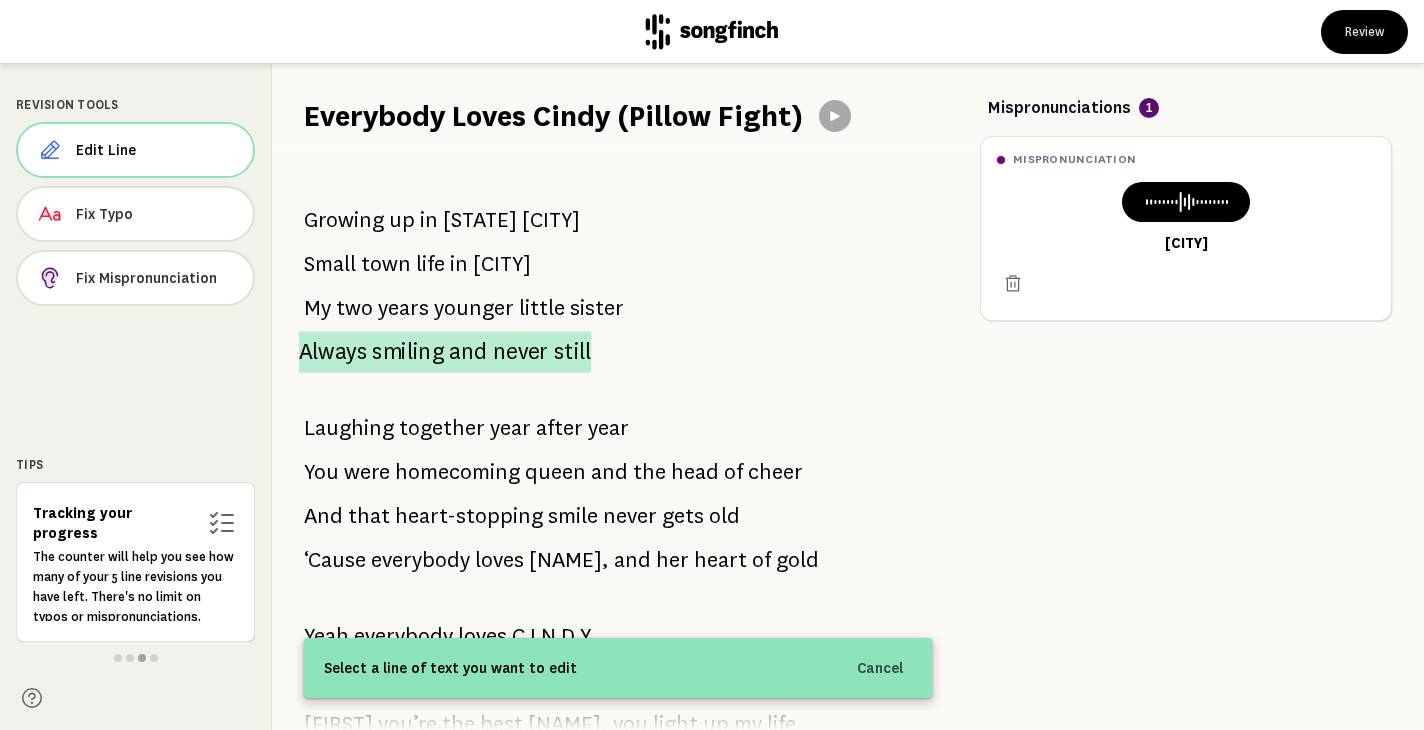 click on "never" at bounding box center [521, 352] 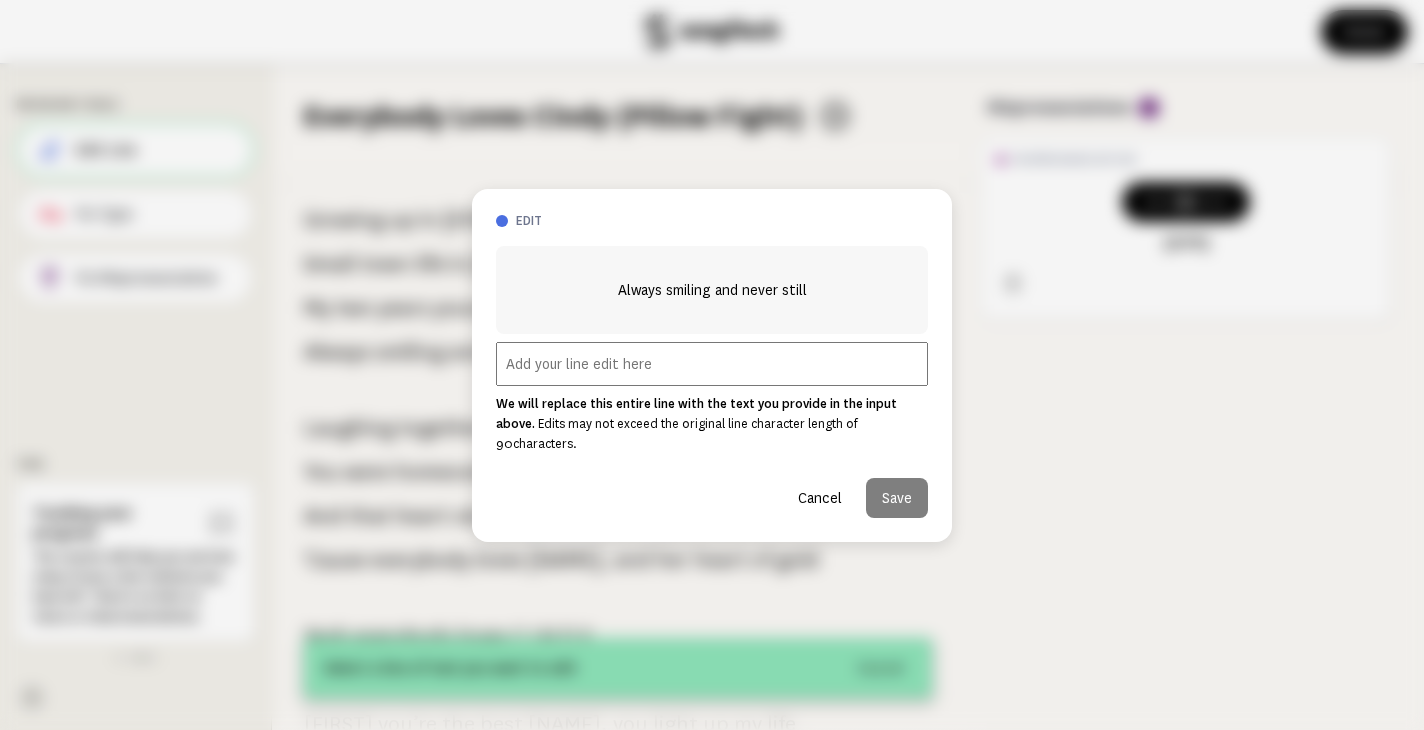 click at bounding box center (712, 364) 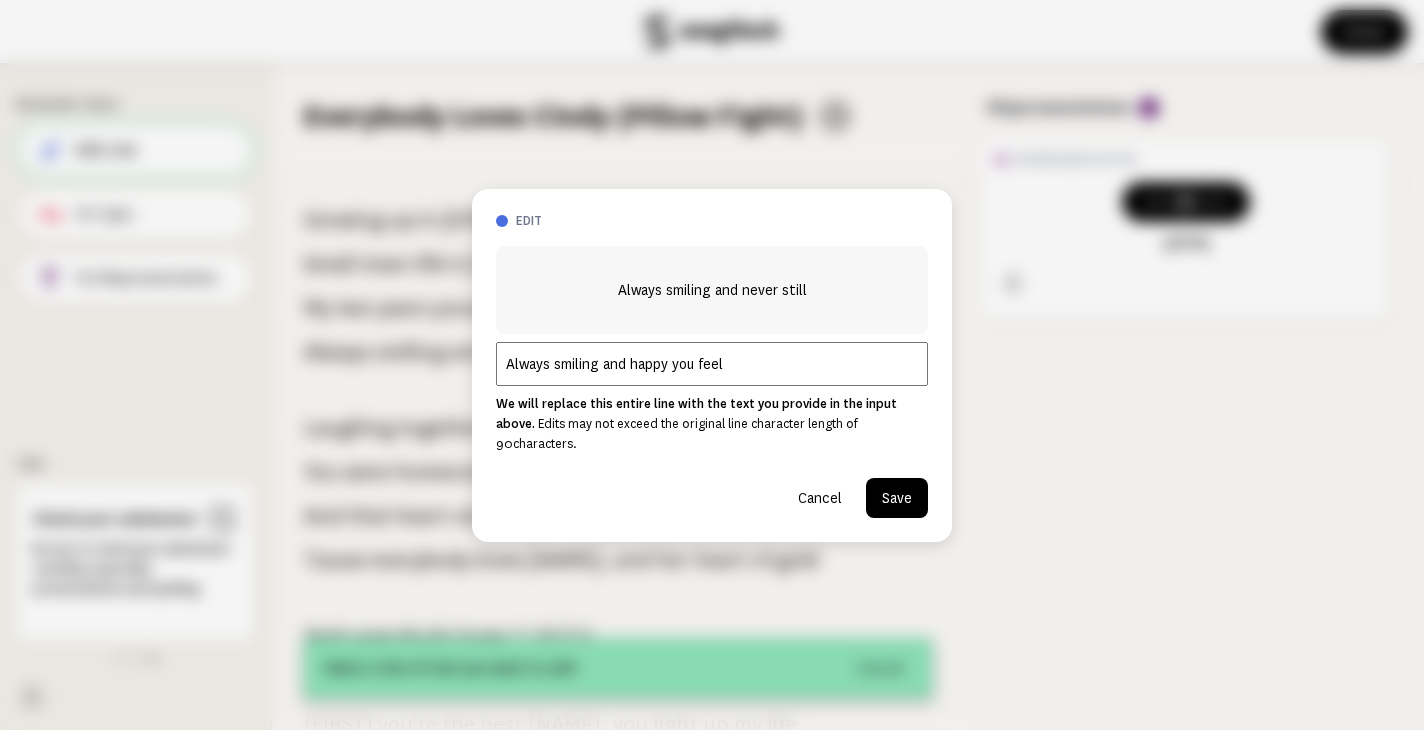 type on "Always smiling and happy you feel" 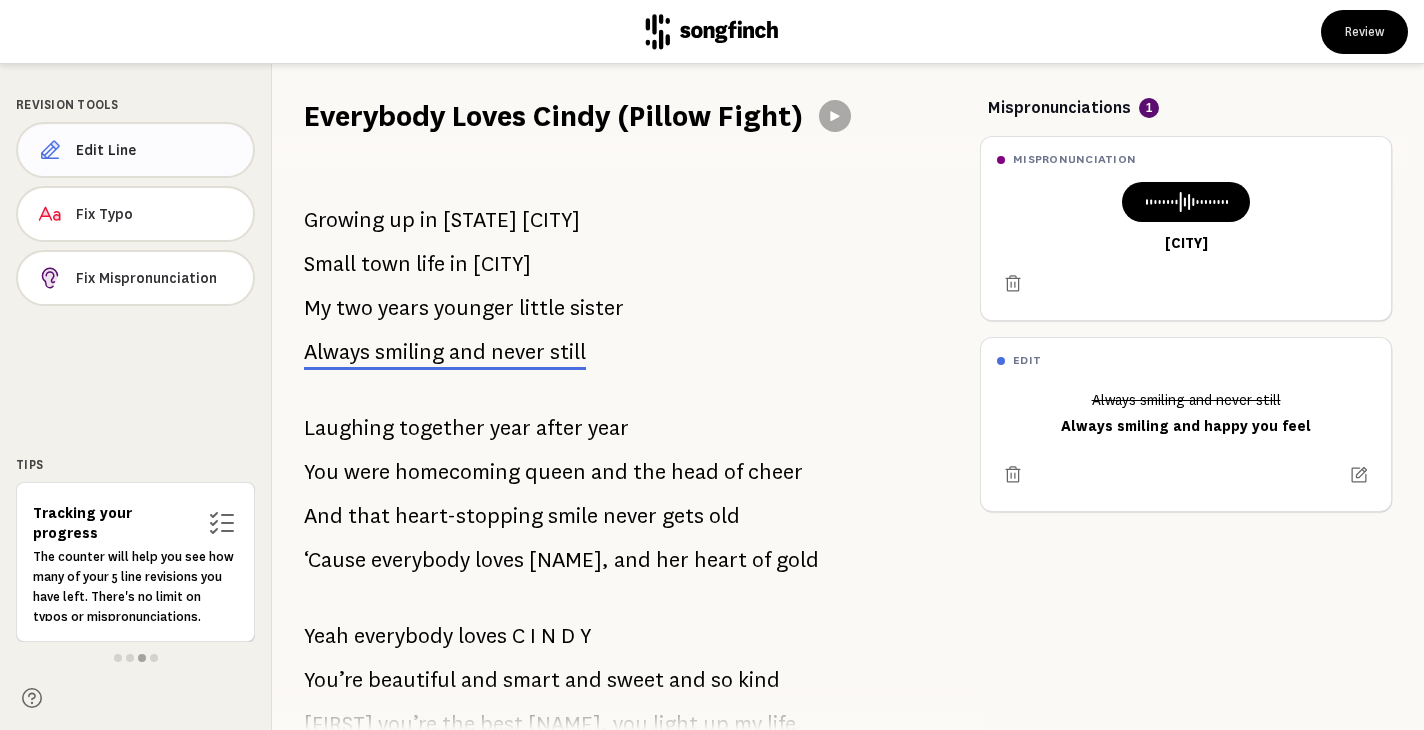 click on "Edit Line" at bounding box center [156, 150] 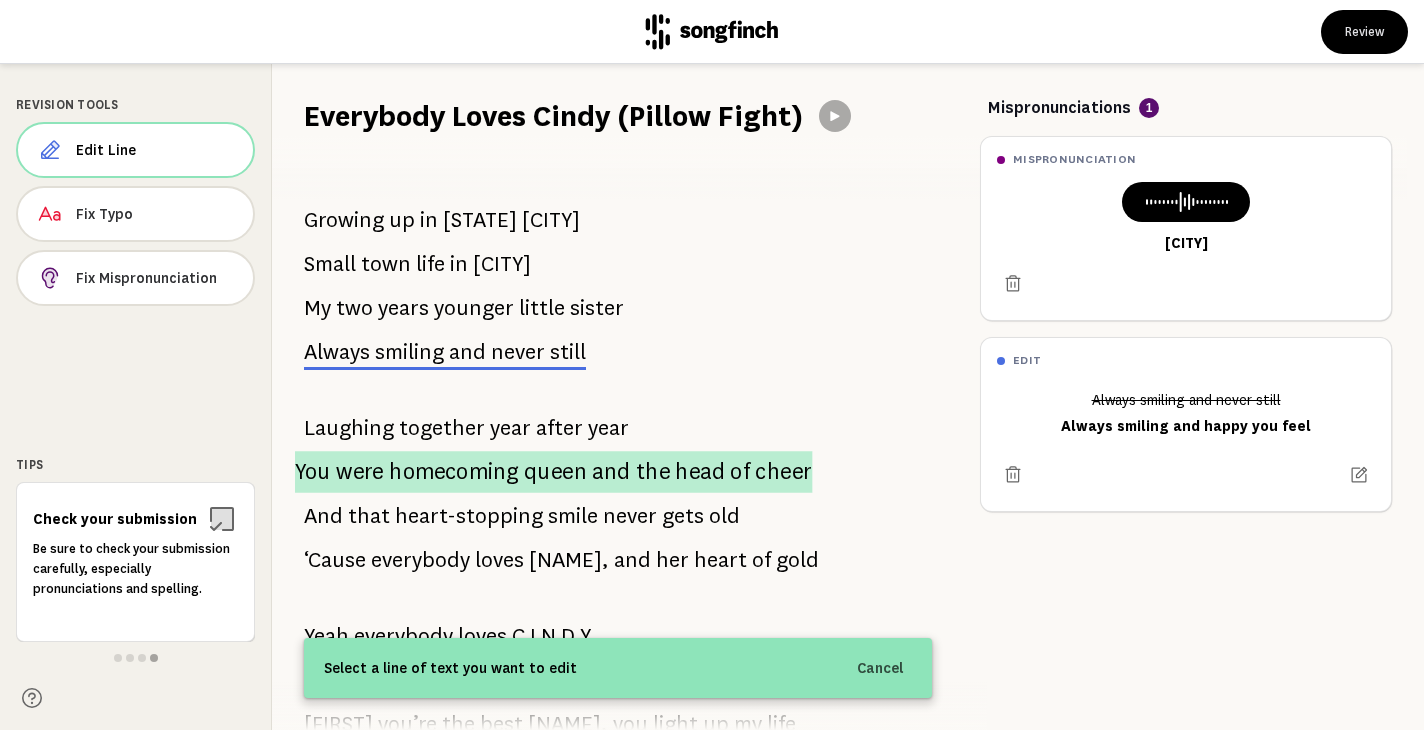 click on "head" at bounding box center [700, 472] 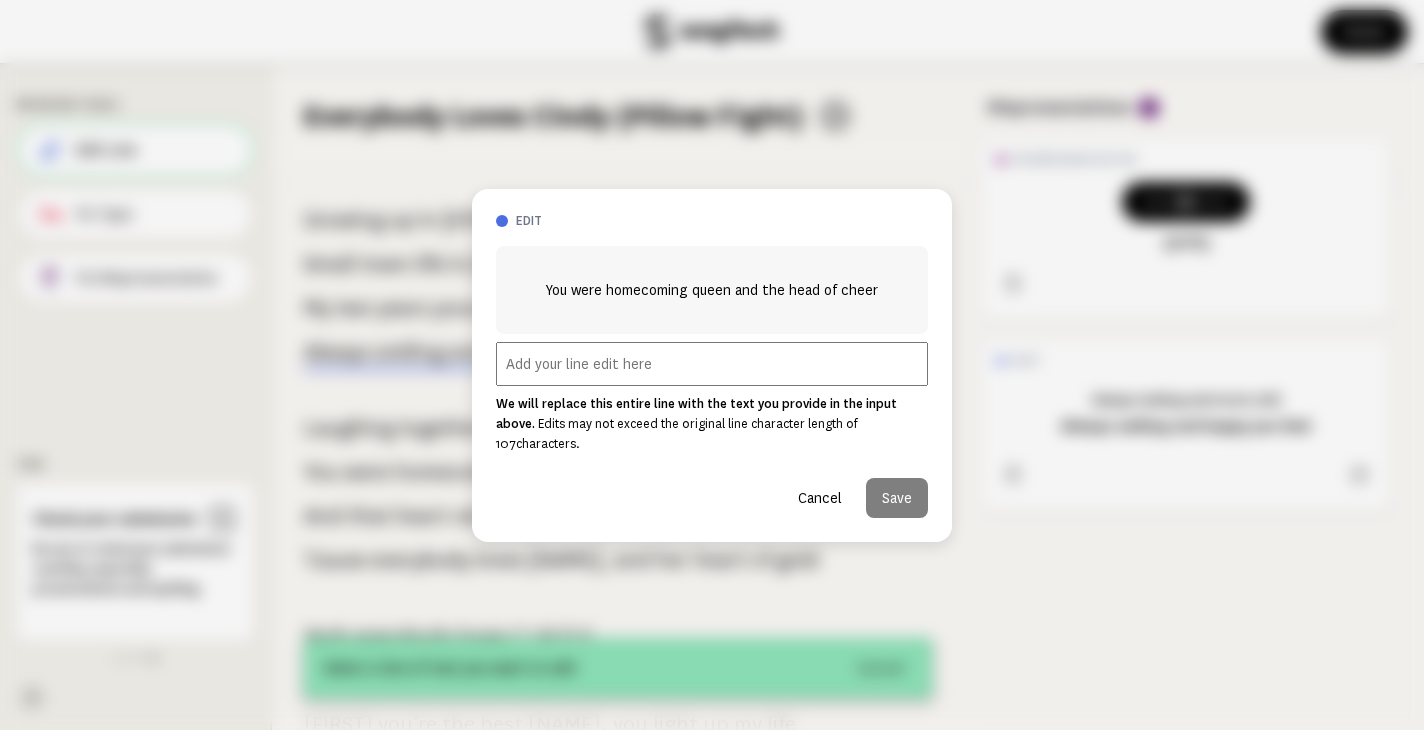 click on "Cancel" at bounding box center [820, 498] 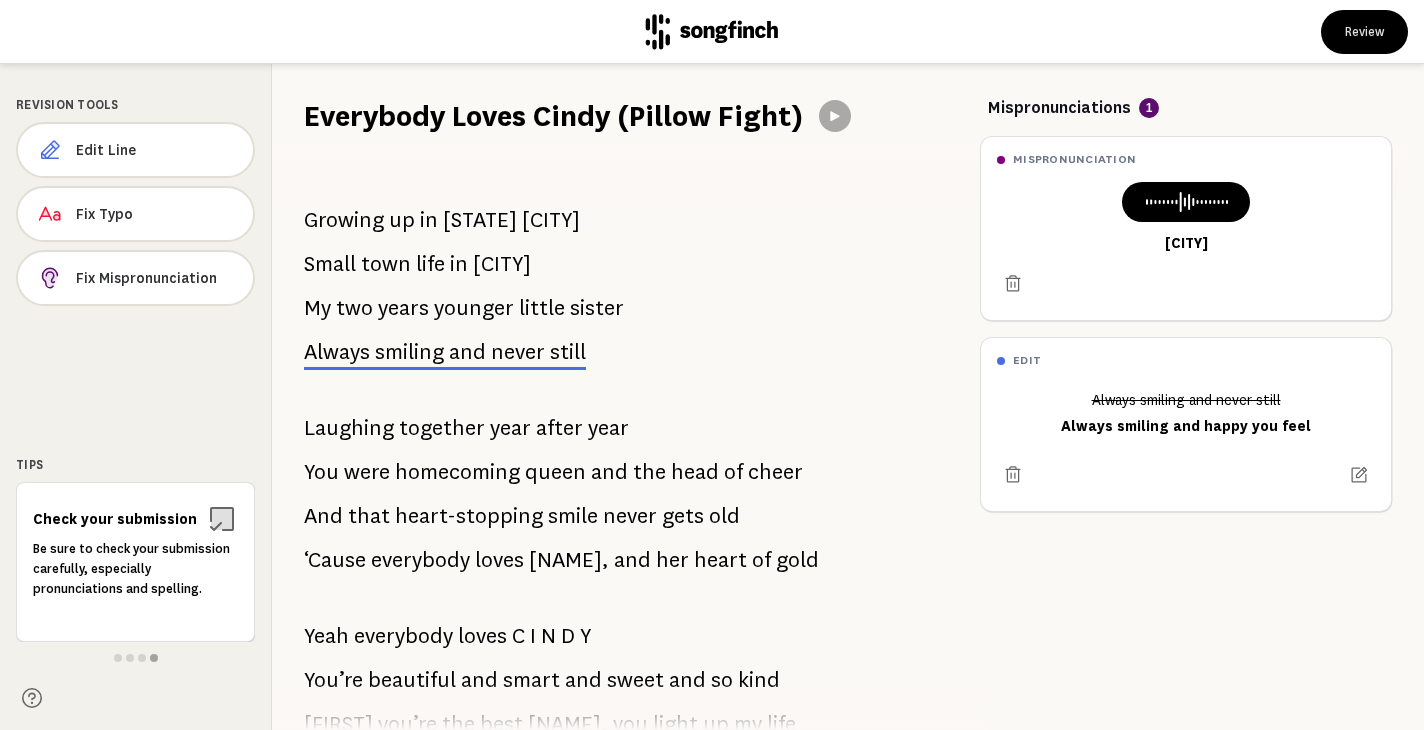 click on "You   were   homecoming   queen   and   the   head   of   cheer" at bounding box center (553, 472) 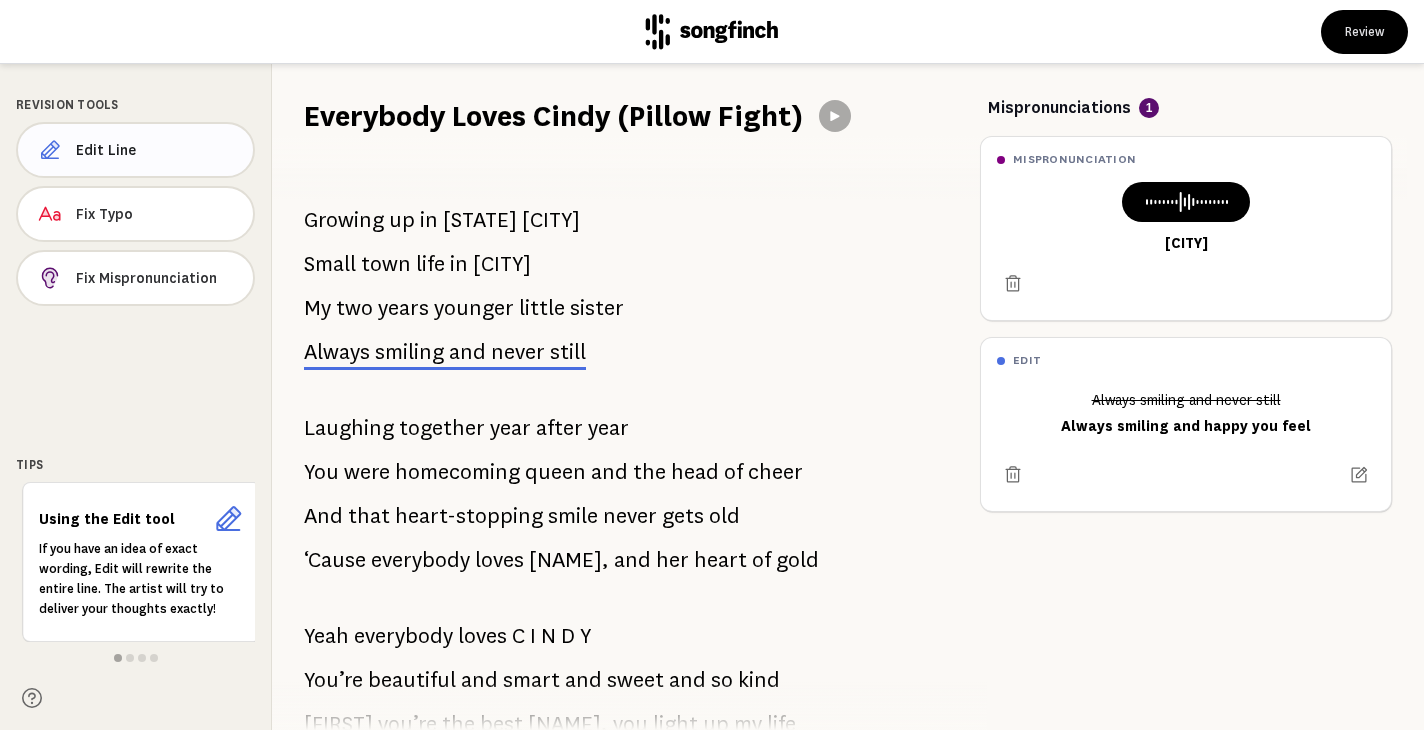 click on "Edit Line" at bounding box center (156, 150) 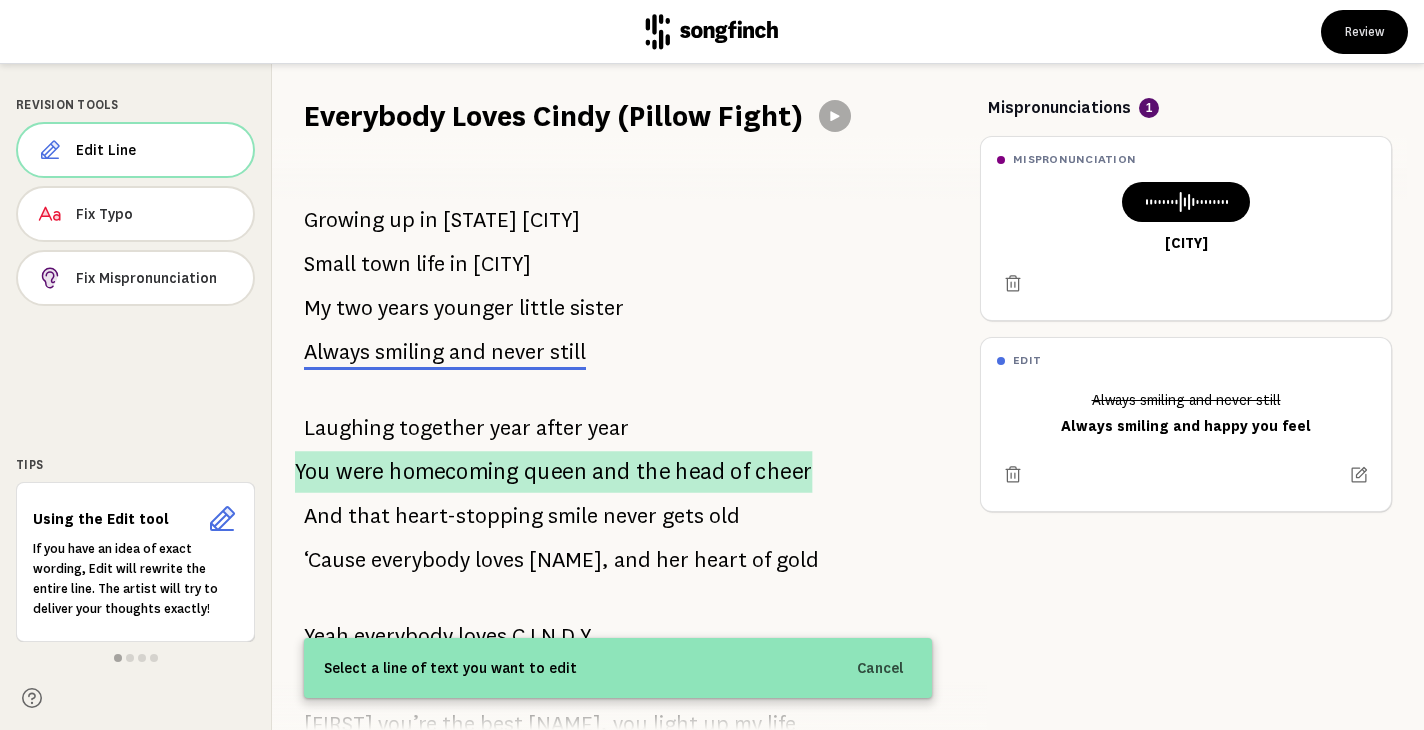 click on "You   were   homecoming   queen   and   the   head   of   cheer" at bounding box center (554, 472) 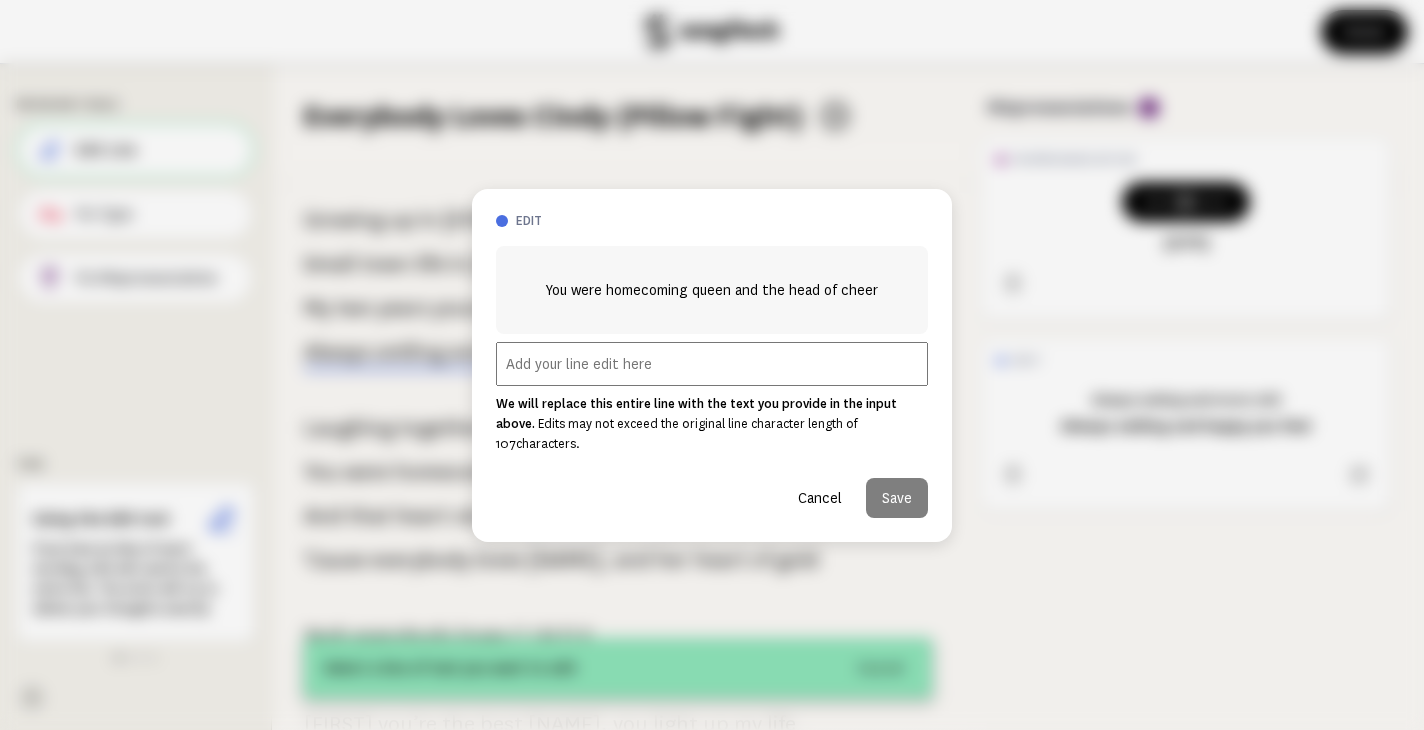 click at bounding box center (712, 364) 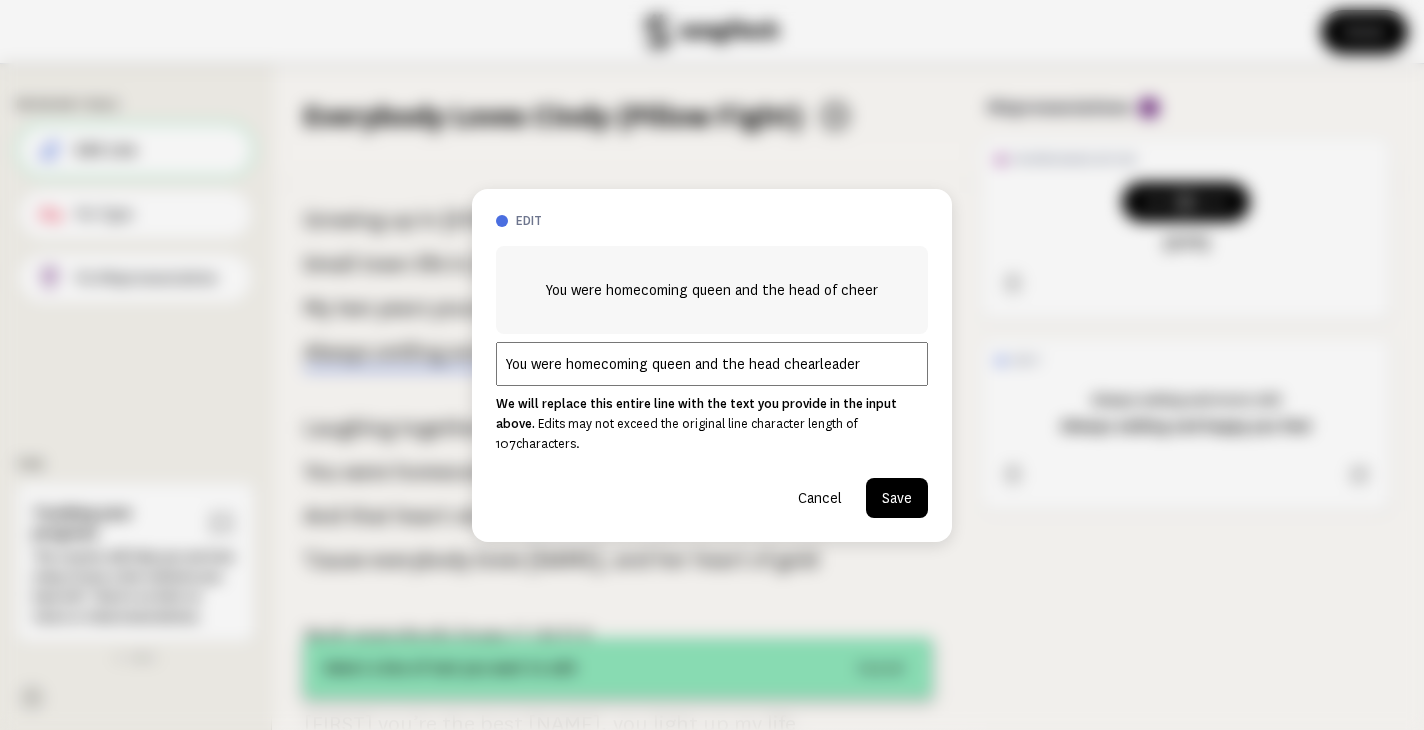 type on "You were homecoming queen and the head chearleader" 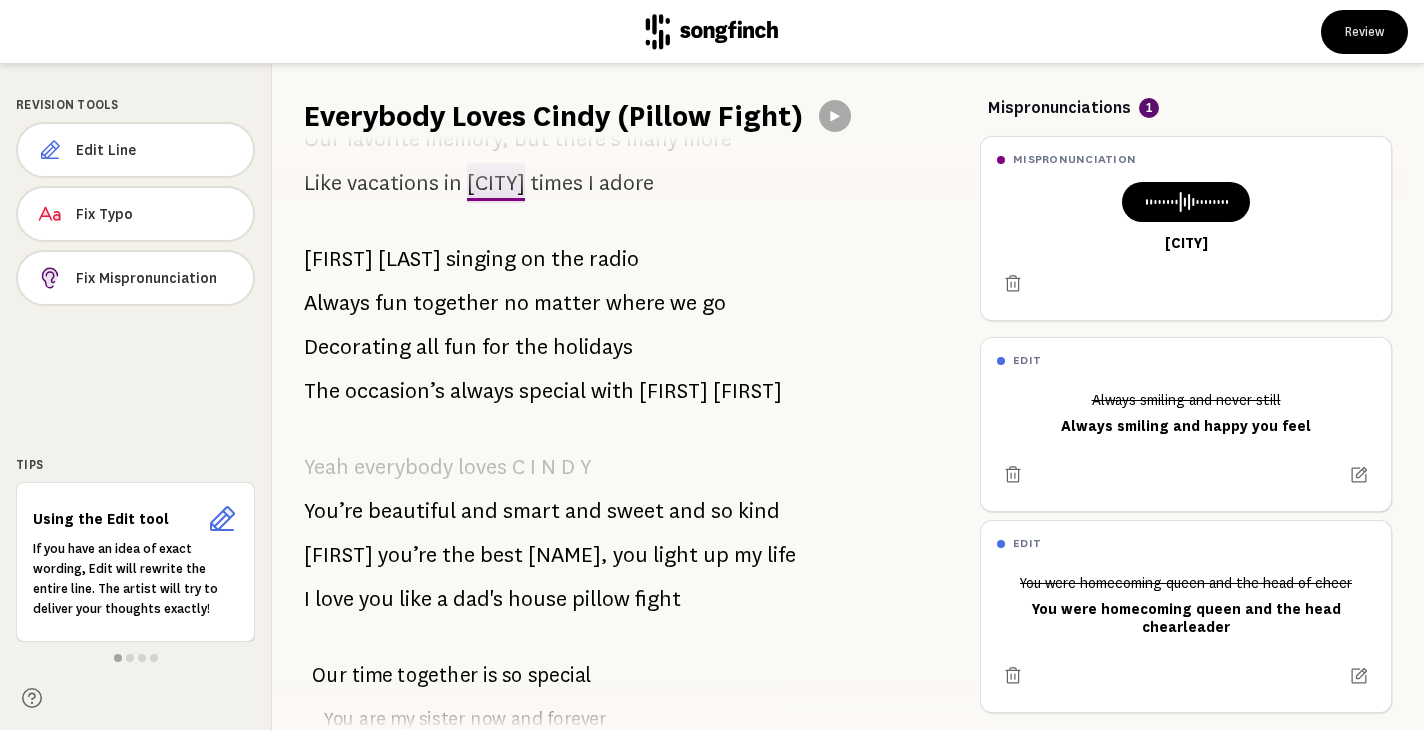 scroll, scrollTop: 800, scrollLeft: 0, axis: vertical 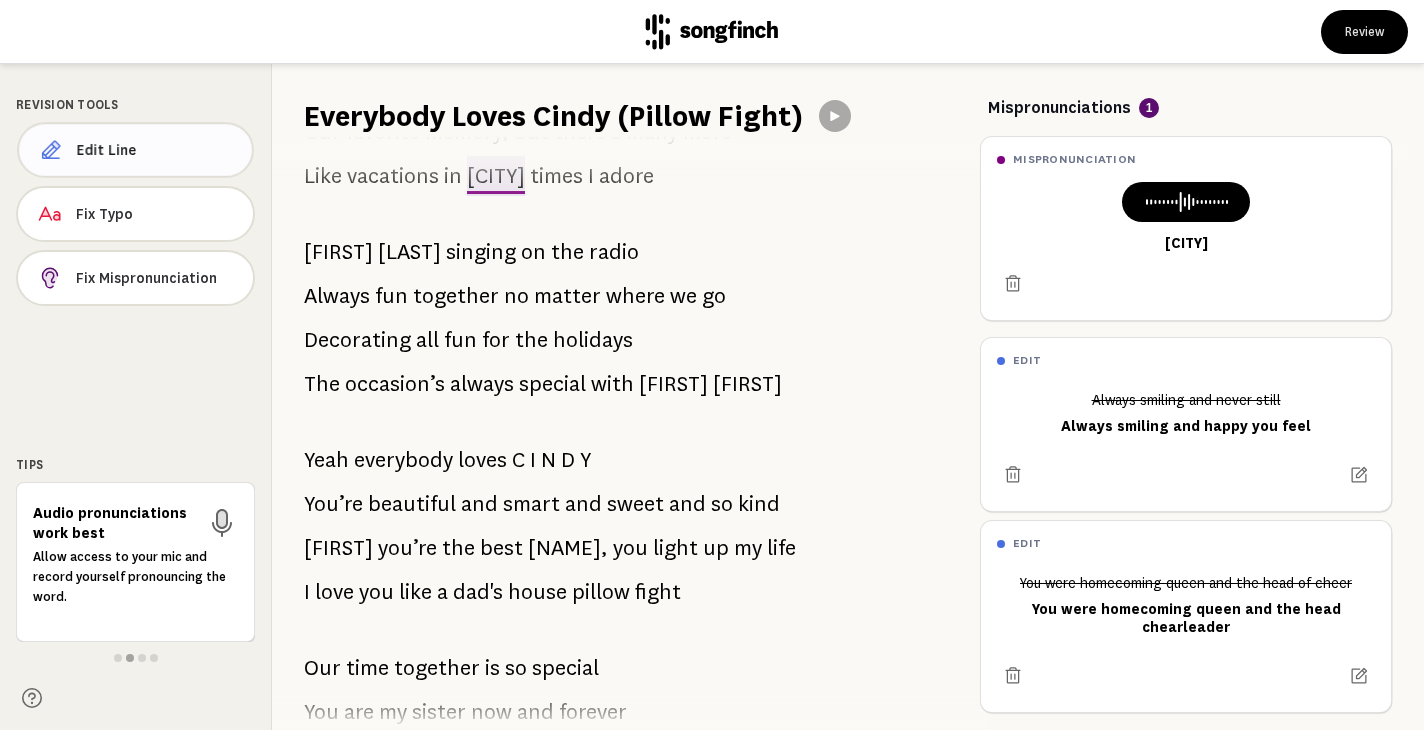 click on "Edit Line" at bounding box center (156, 150) 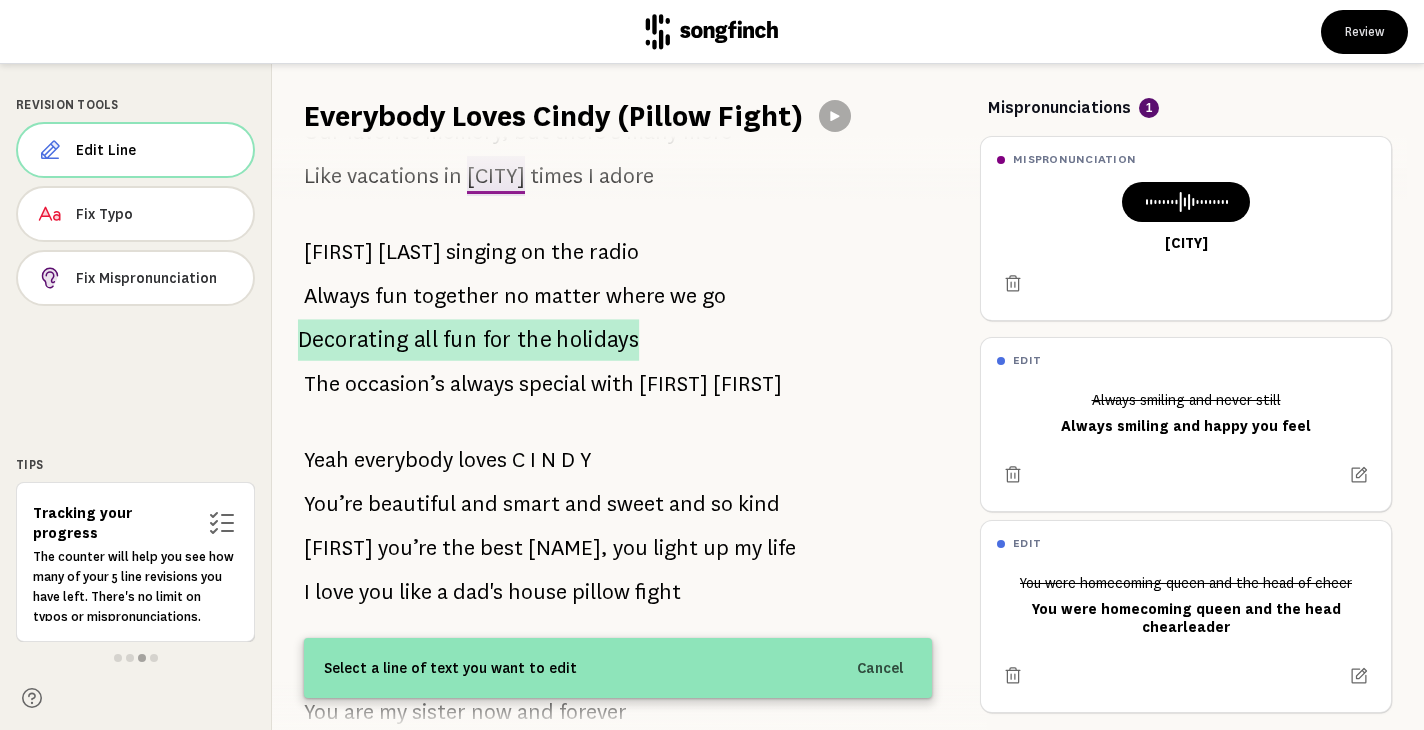 click on "all" at bounding box center (426, 340) 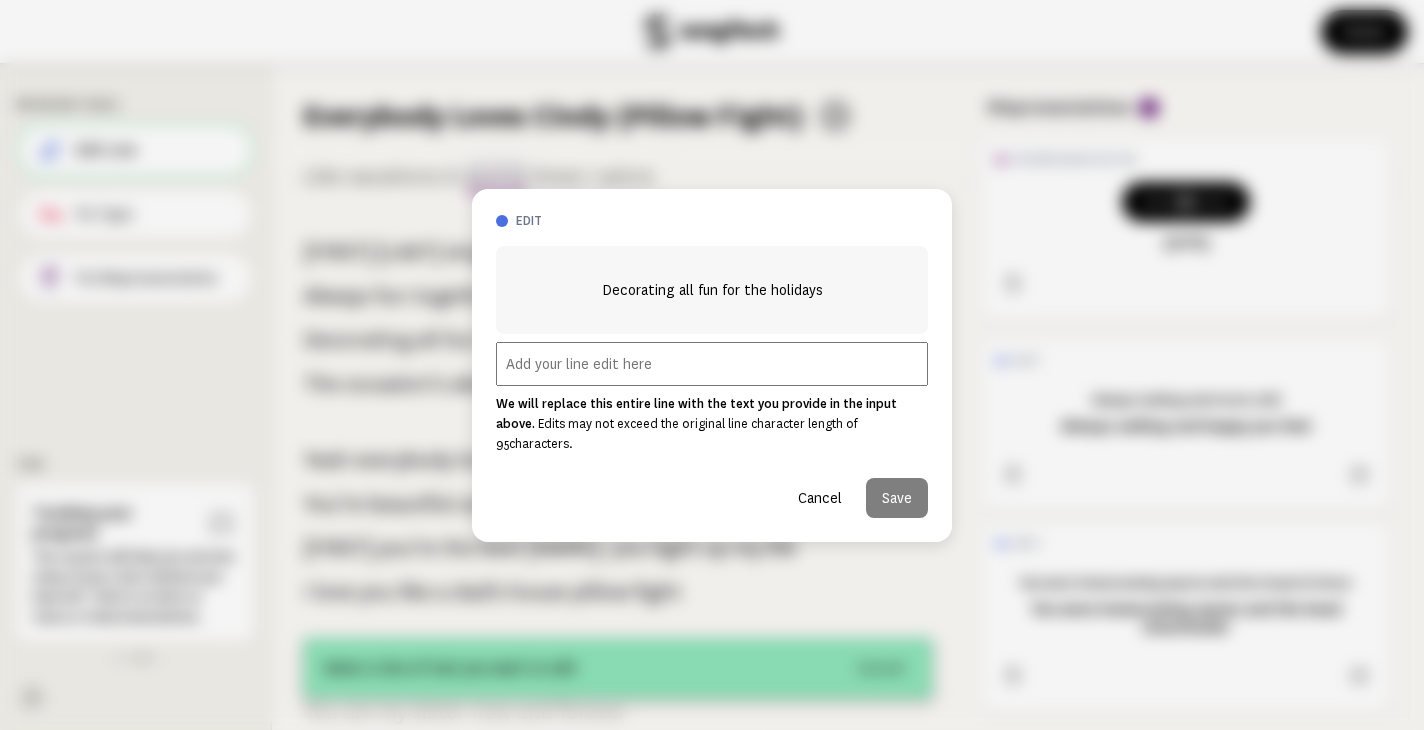 click on "Cancel" at bounding box center [820, 498] 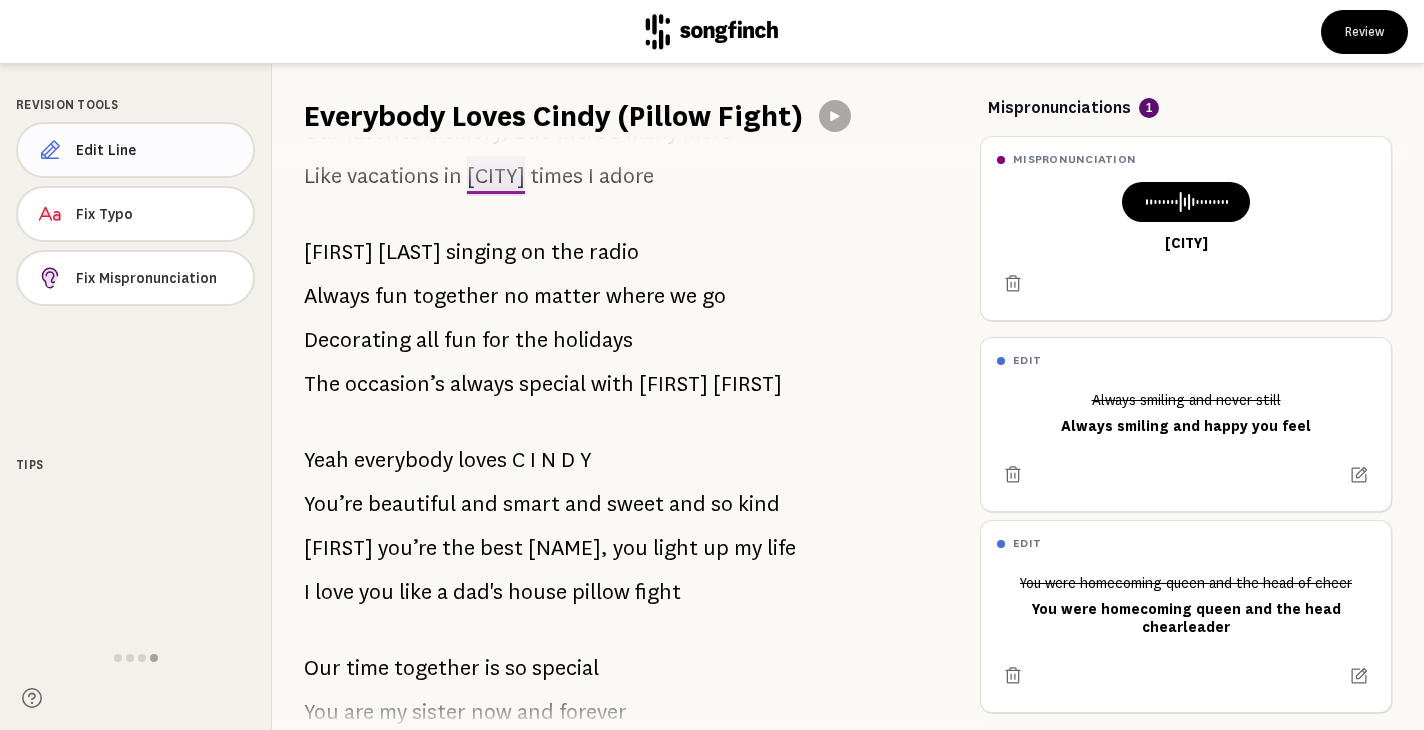 click on "Edit Line" at bounding box center (156, 150) 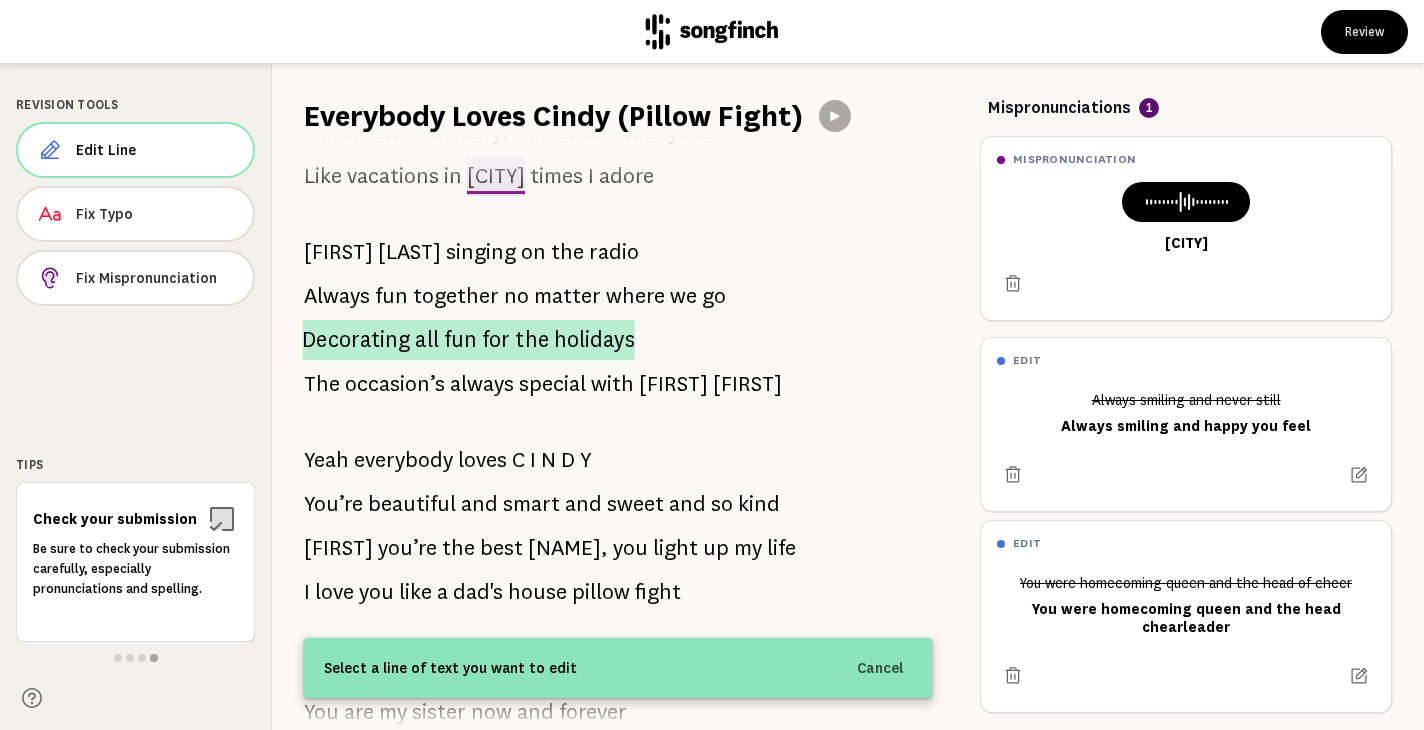 click on "the" at bounding box center [531, 340] 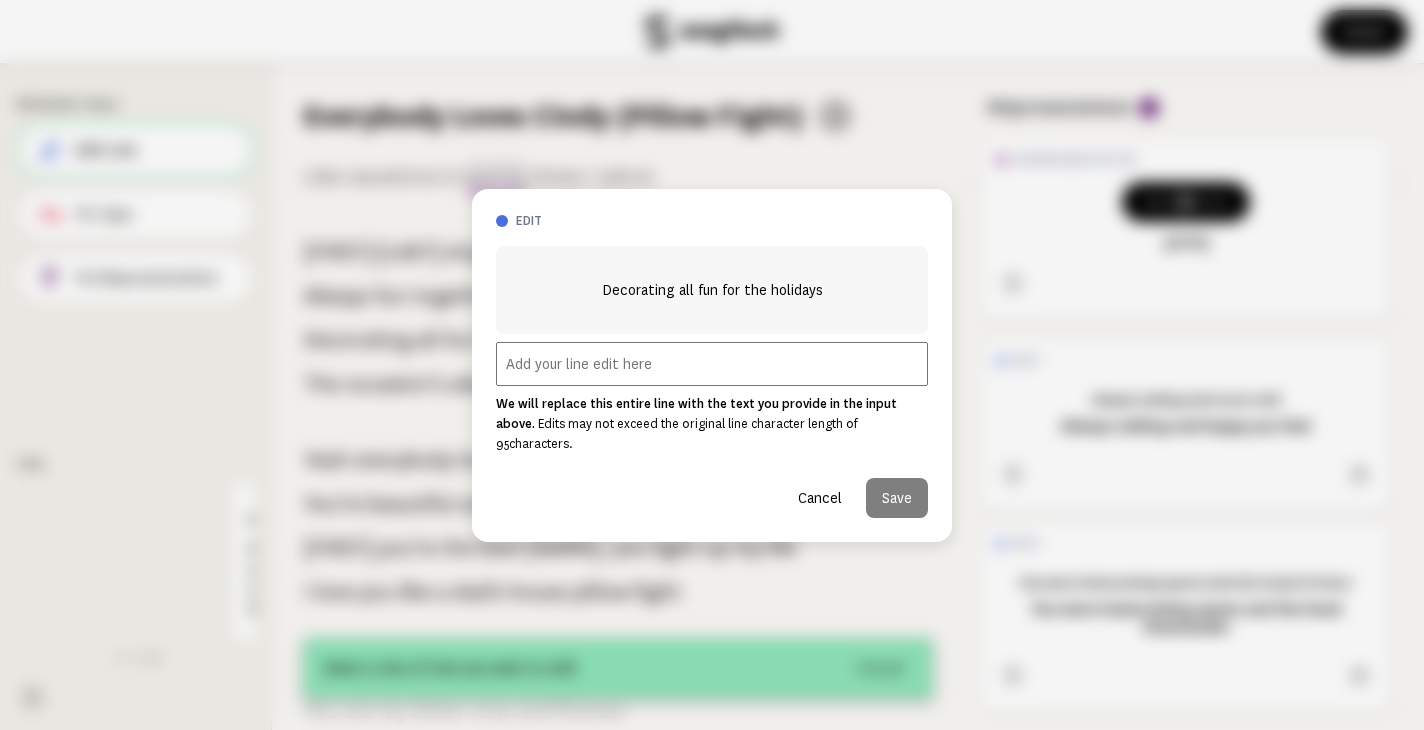 click at bounding box center [712, 364] 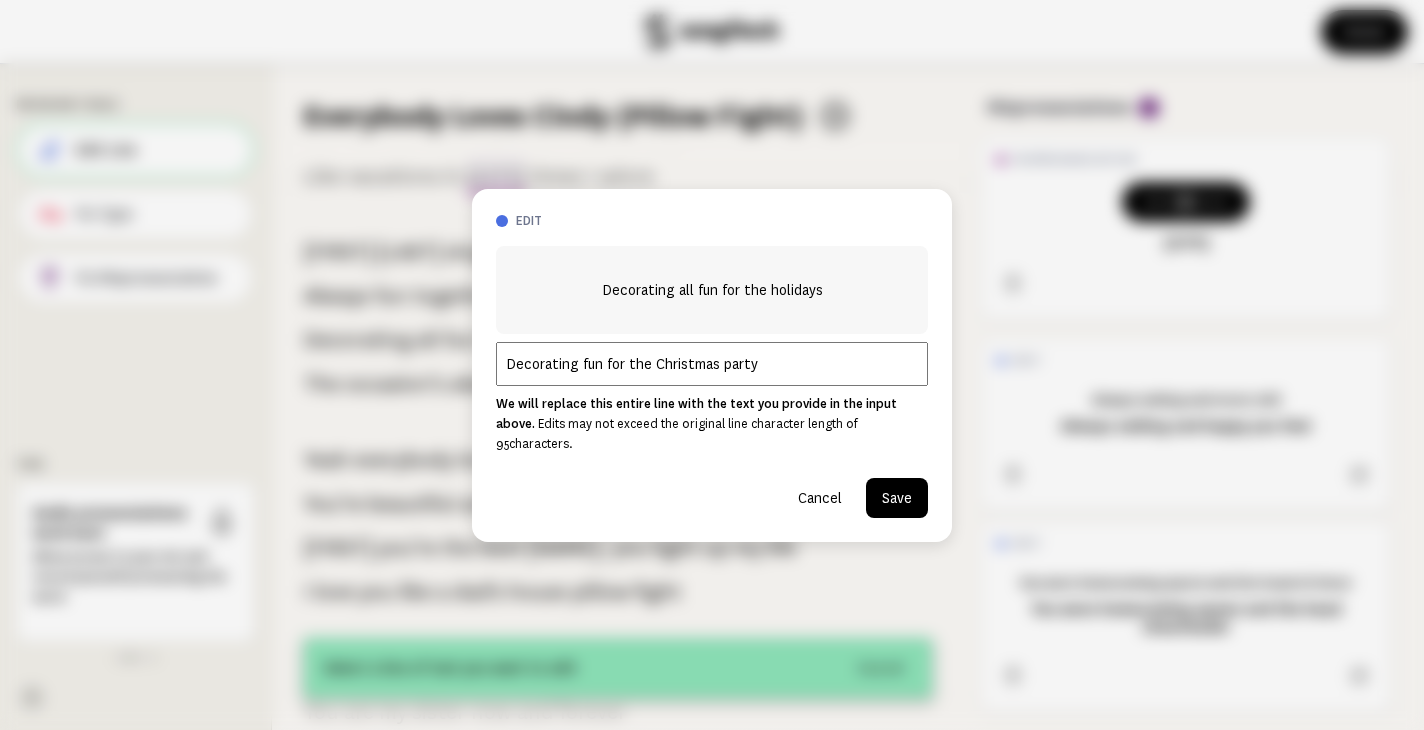 type on "Decorating fun for the Christmas party" 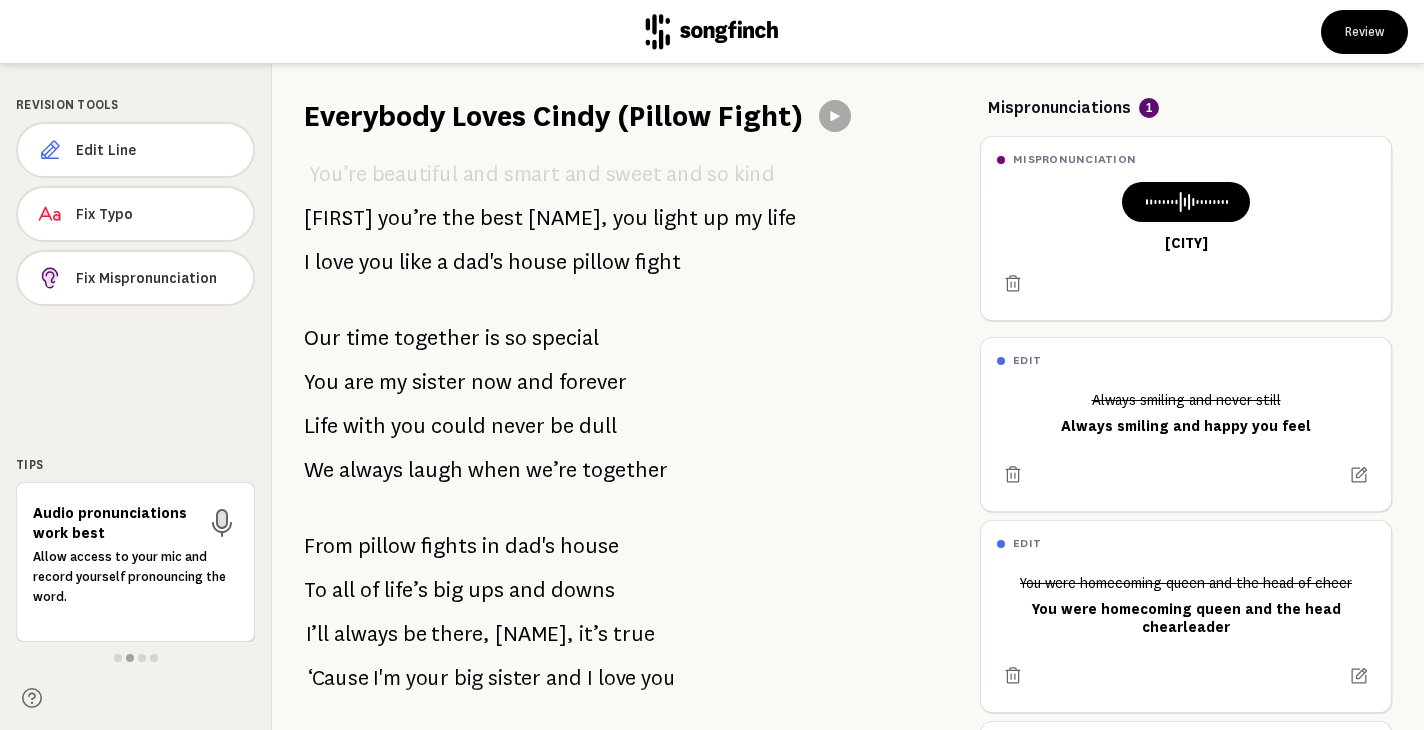 scroll, scrollTop: 1200, scrollLeft: 0, axis: vertical 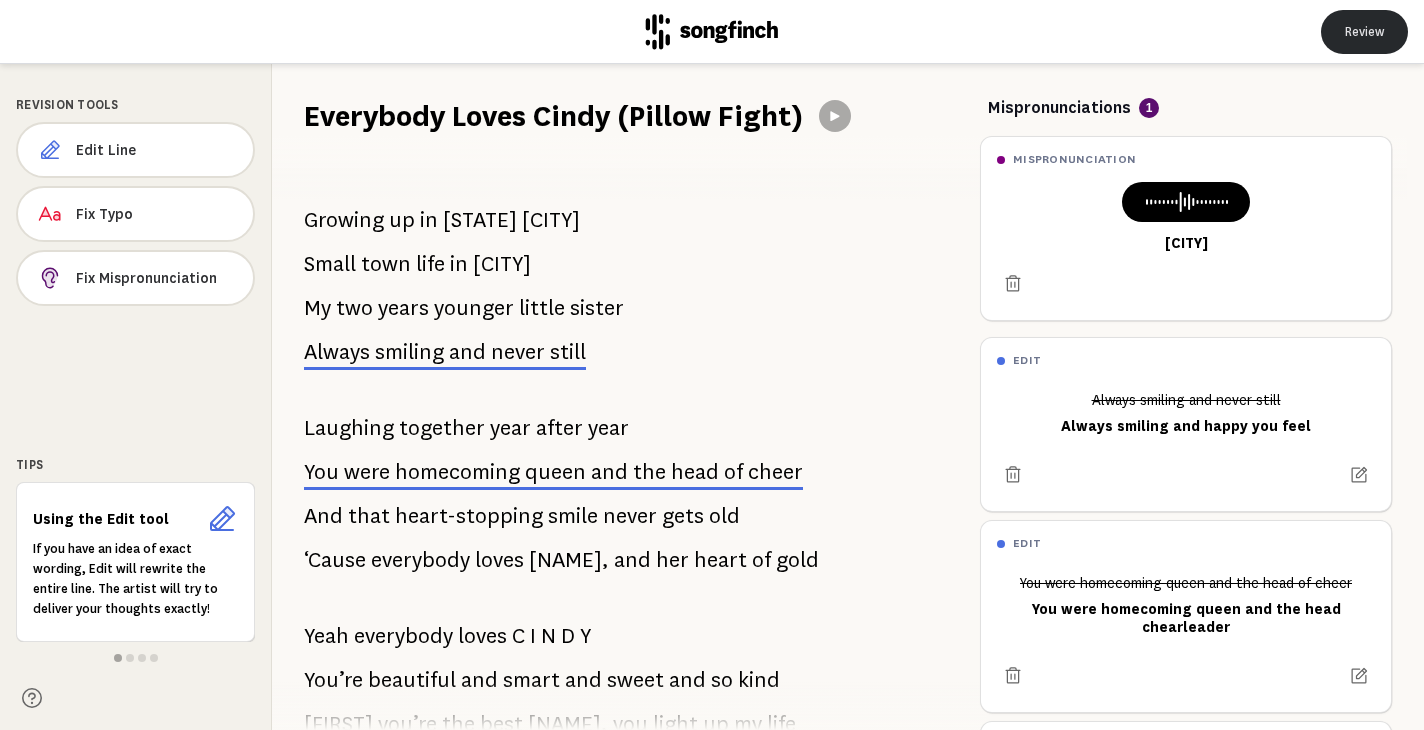 click on "Review" at bounding box center [1364, 32] 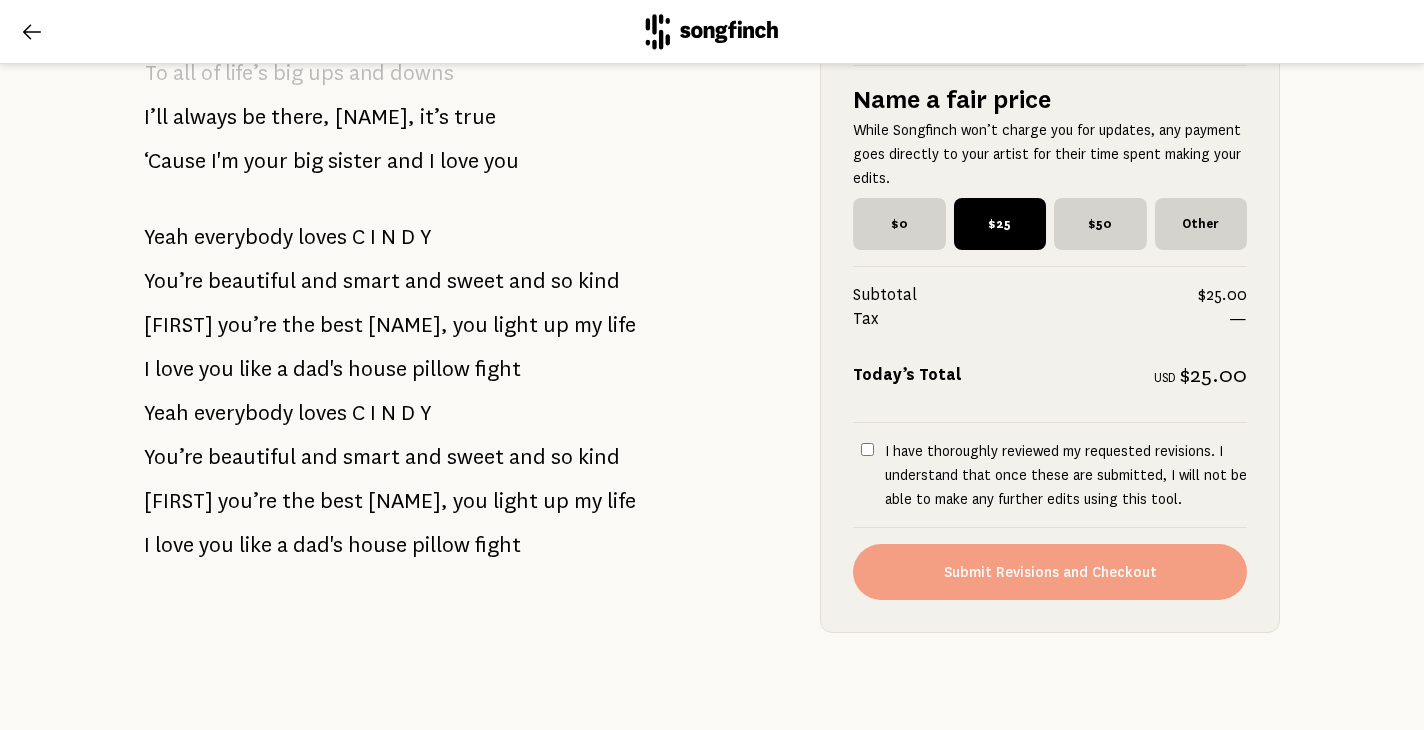scroll, scrollTop: 1876, scrollLeft: 0, axis: vertical 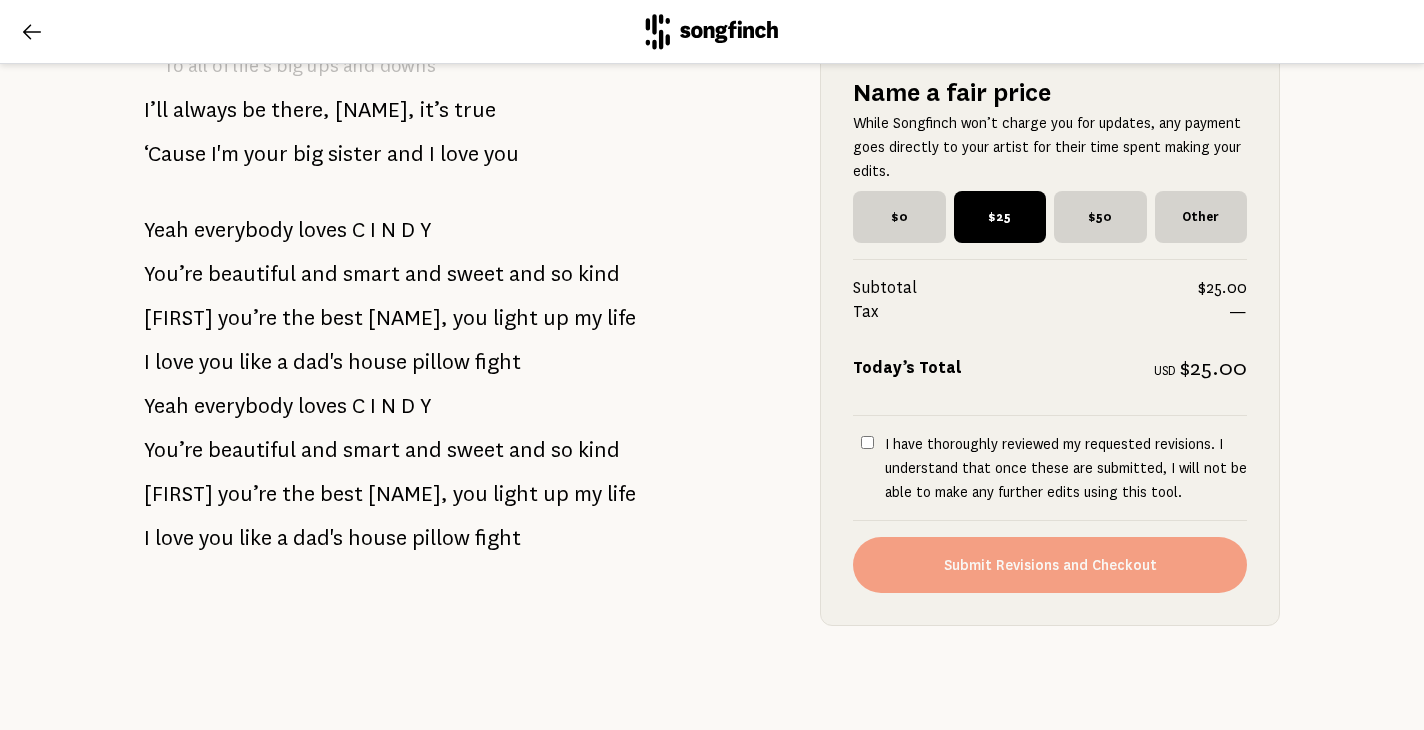 click on "I have thoroughly reviewed my requested revisions. I understand that once these are submitted, I will not be able to make any further edits using this tool." at bounding box center [867, 442] 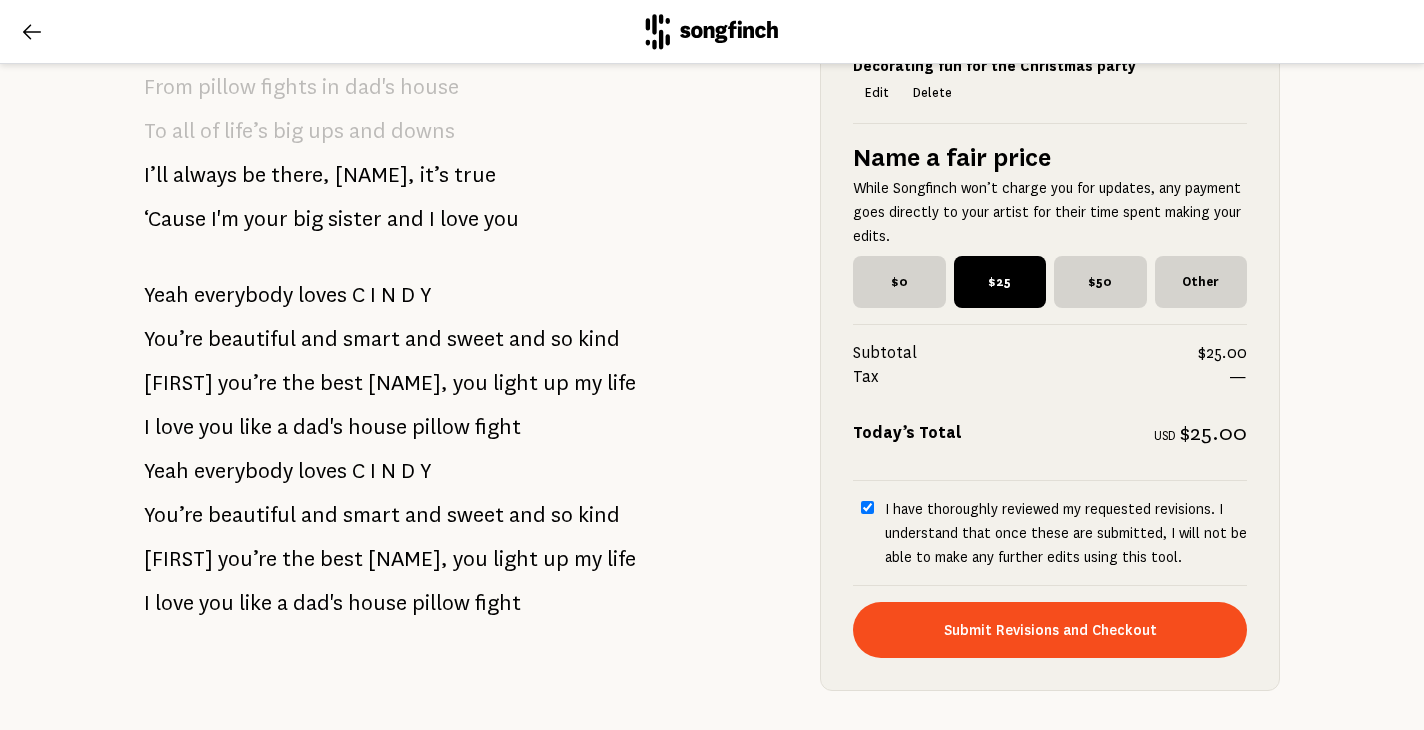 scroll, scrollTop: 1876, scrollLeft: 0, axis: vertical 